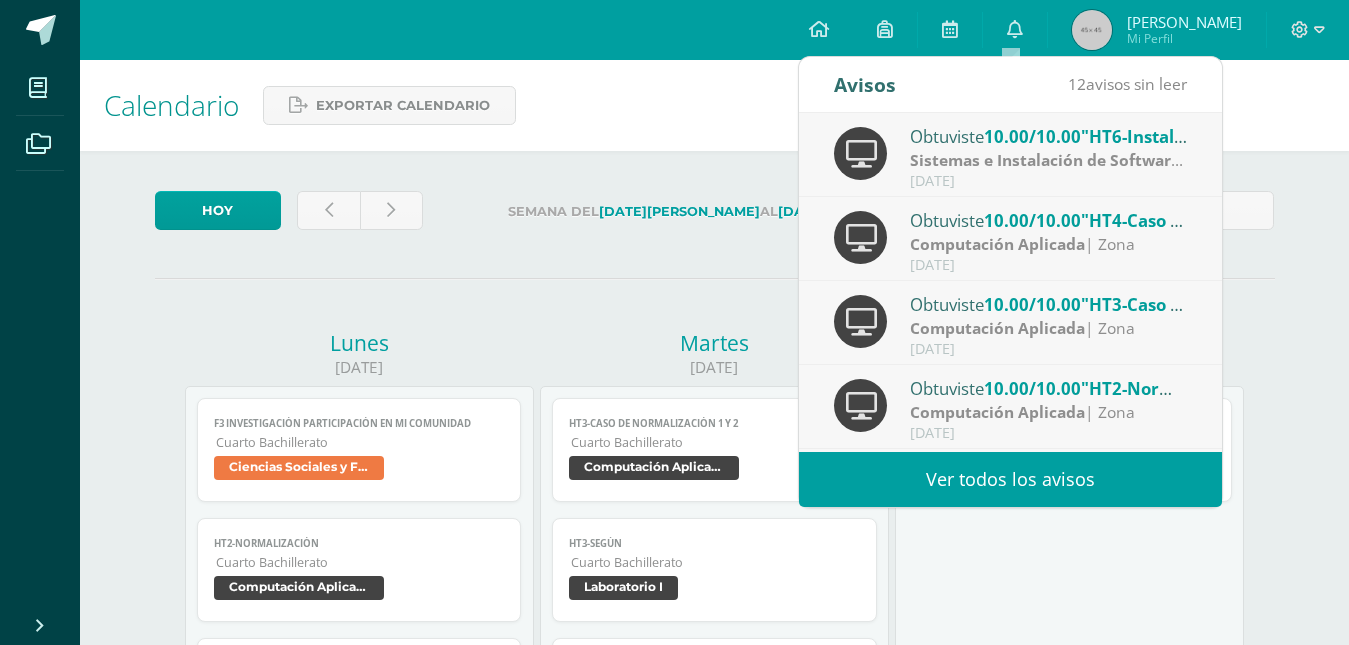 scroll, scrollTop: 0, scrollLeft: 0, axis: both 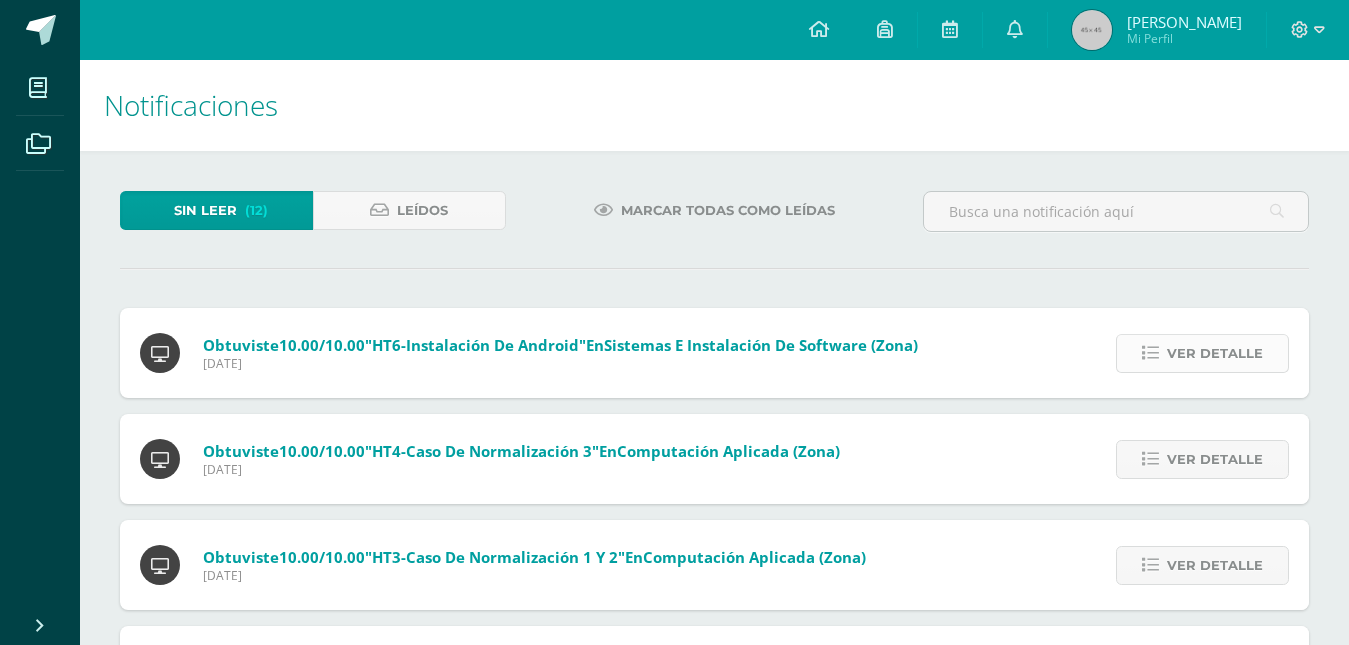 click on "Ver detalle" at bounding box center [1215, 353] 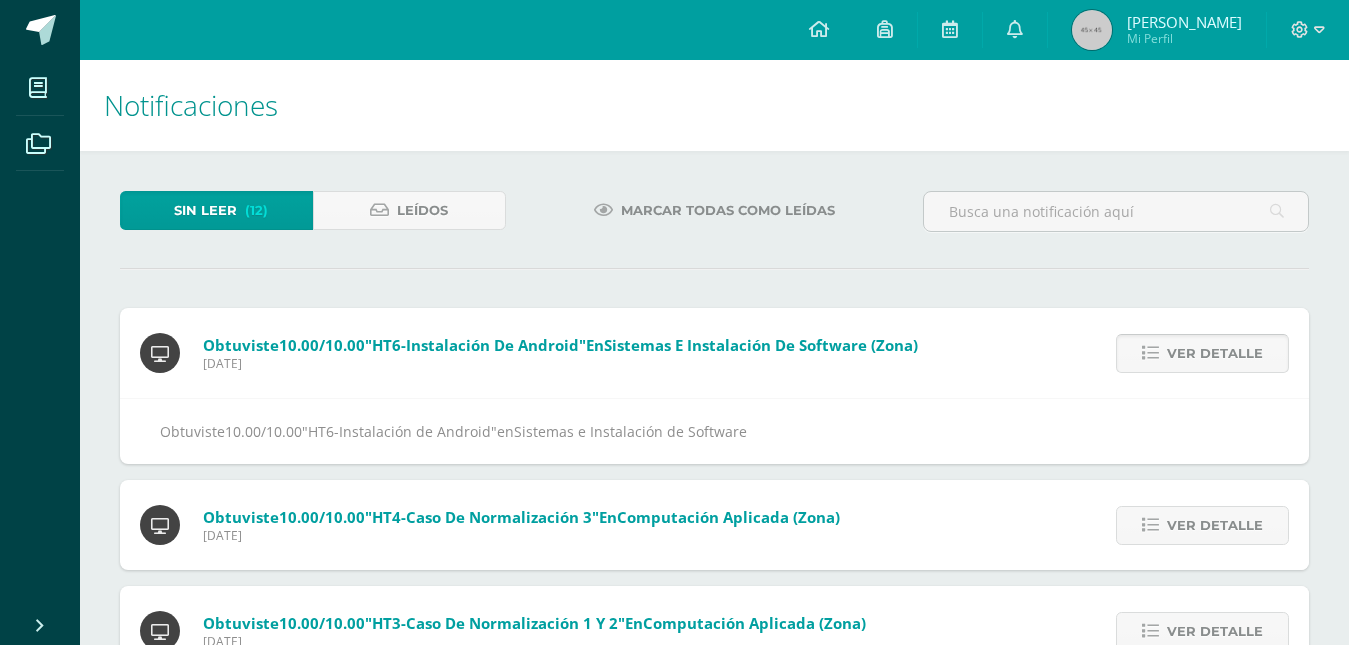 click on "Ver detalle" at bounding box center (1215, 353) 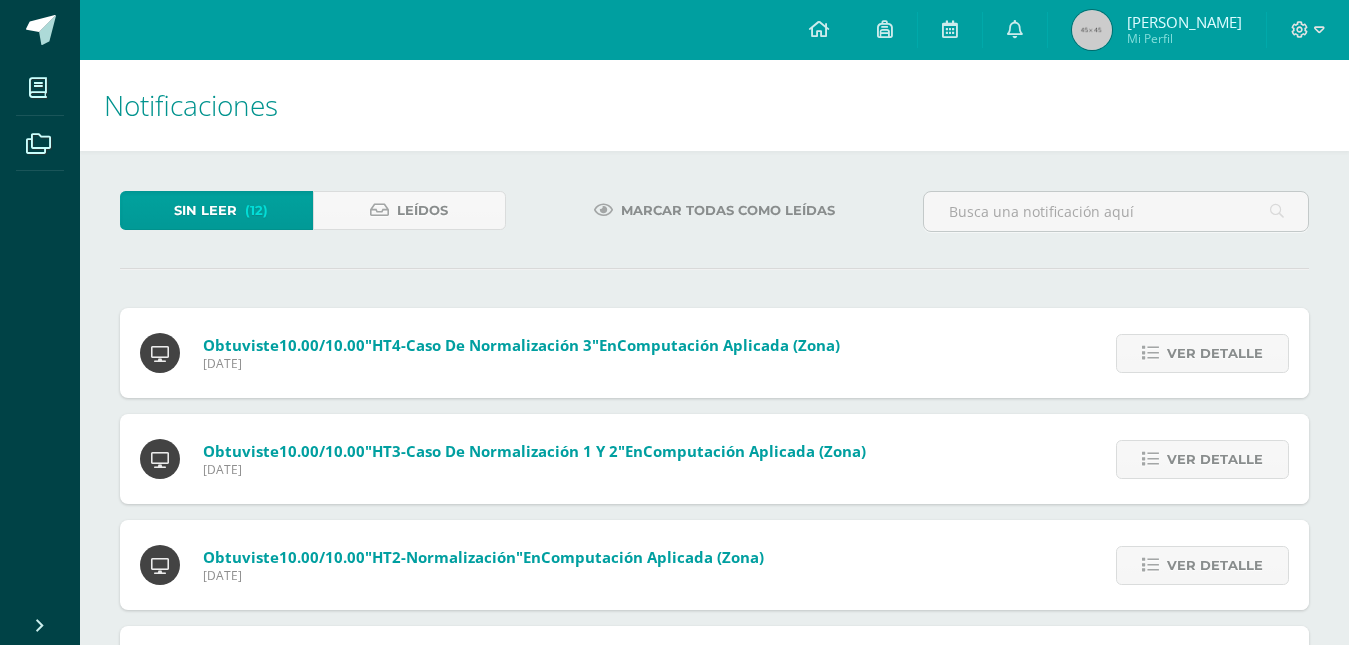 click on "Ver detalle" at bounding box center (1215, 353) 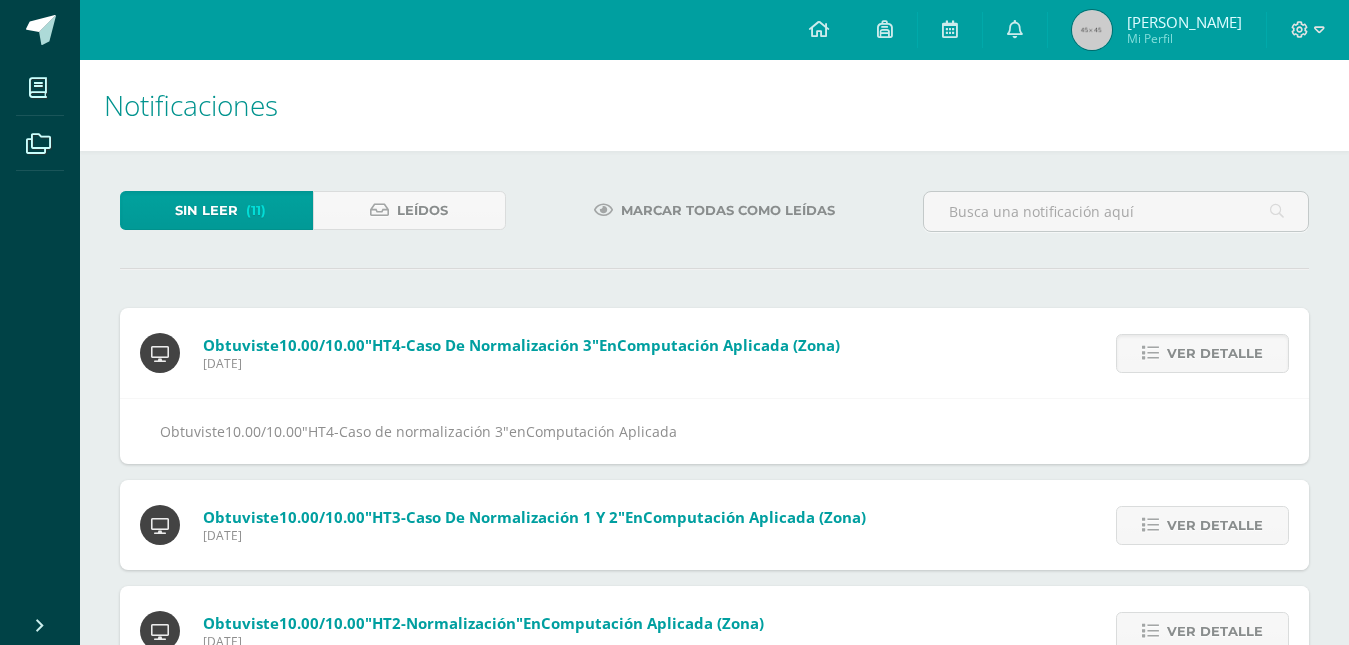 click on "Ver detalle" at bounding box center (1215, 353) 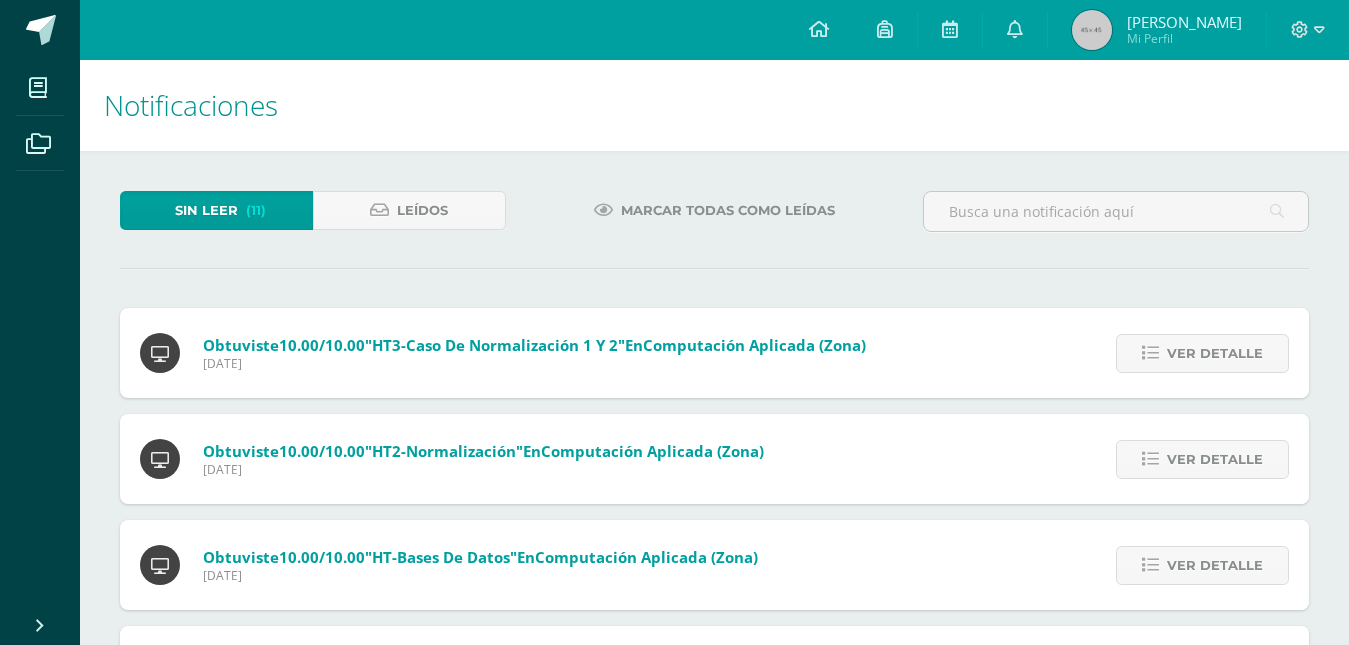 click on "Ver detalle" at bounding box center (1215, 353) 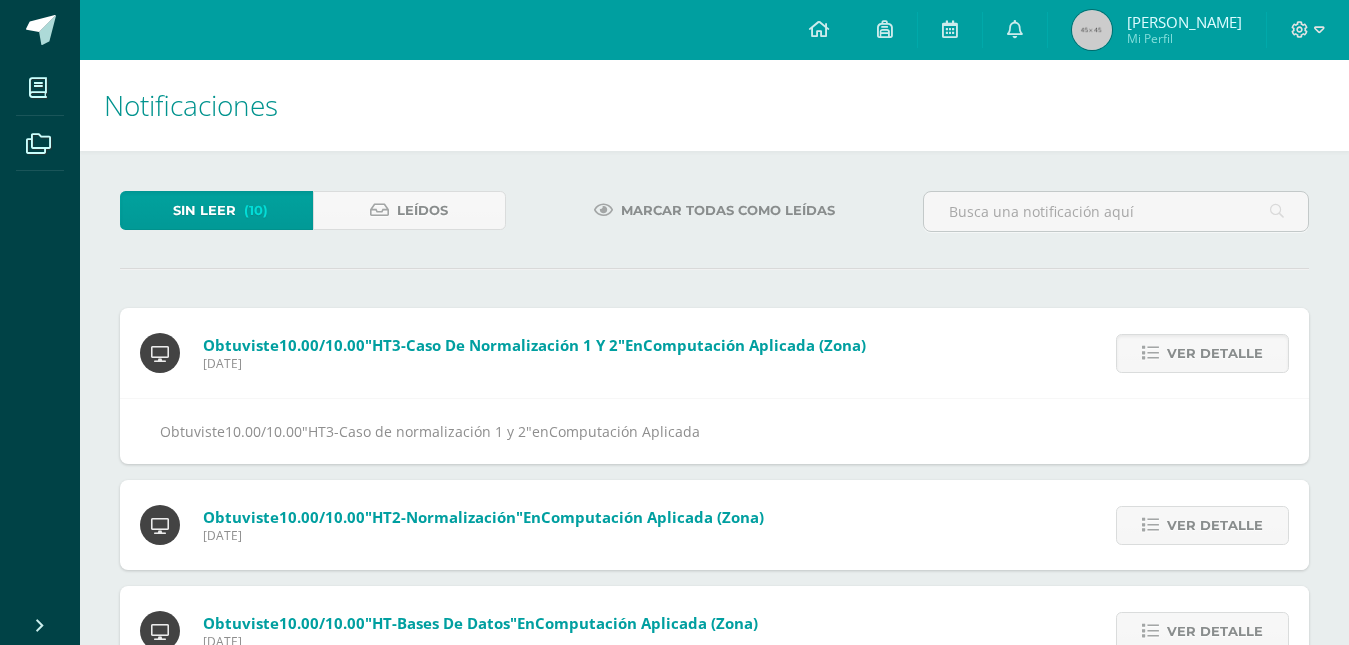 click on "Ver detalle" at bounding box center [1215, 353] 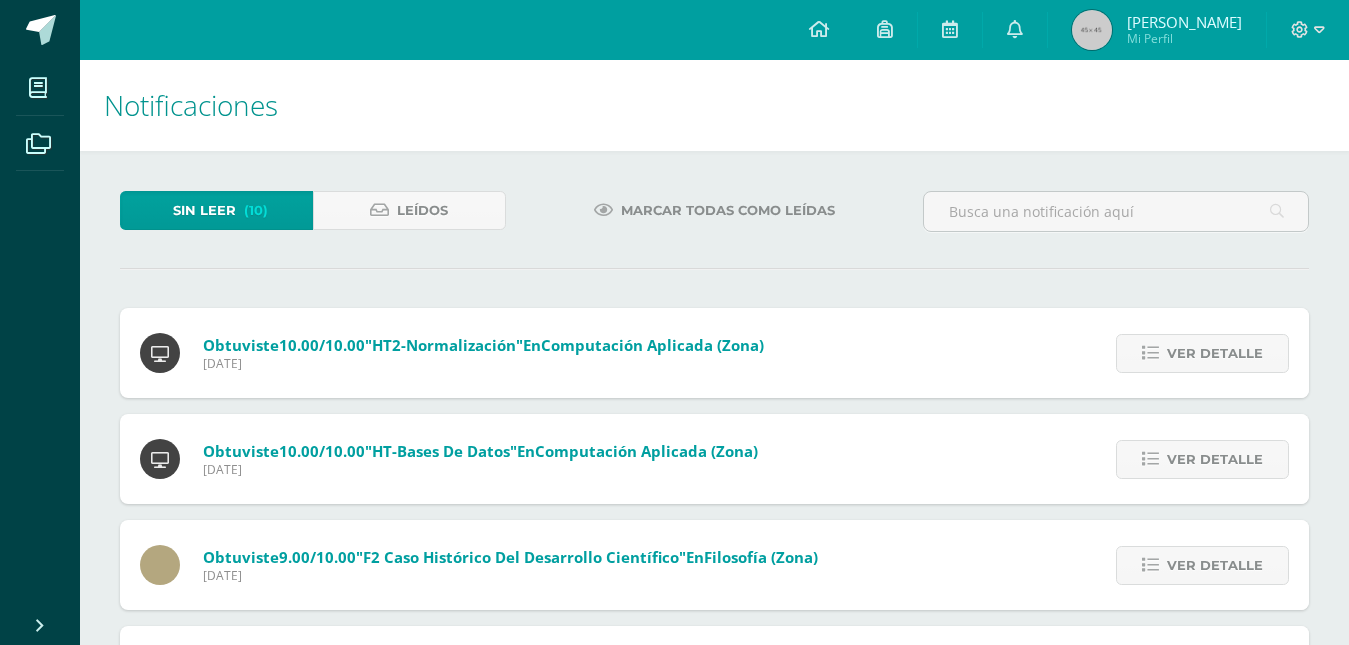 click on "Ver detalle" at bounding box center (1215, 353) 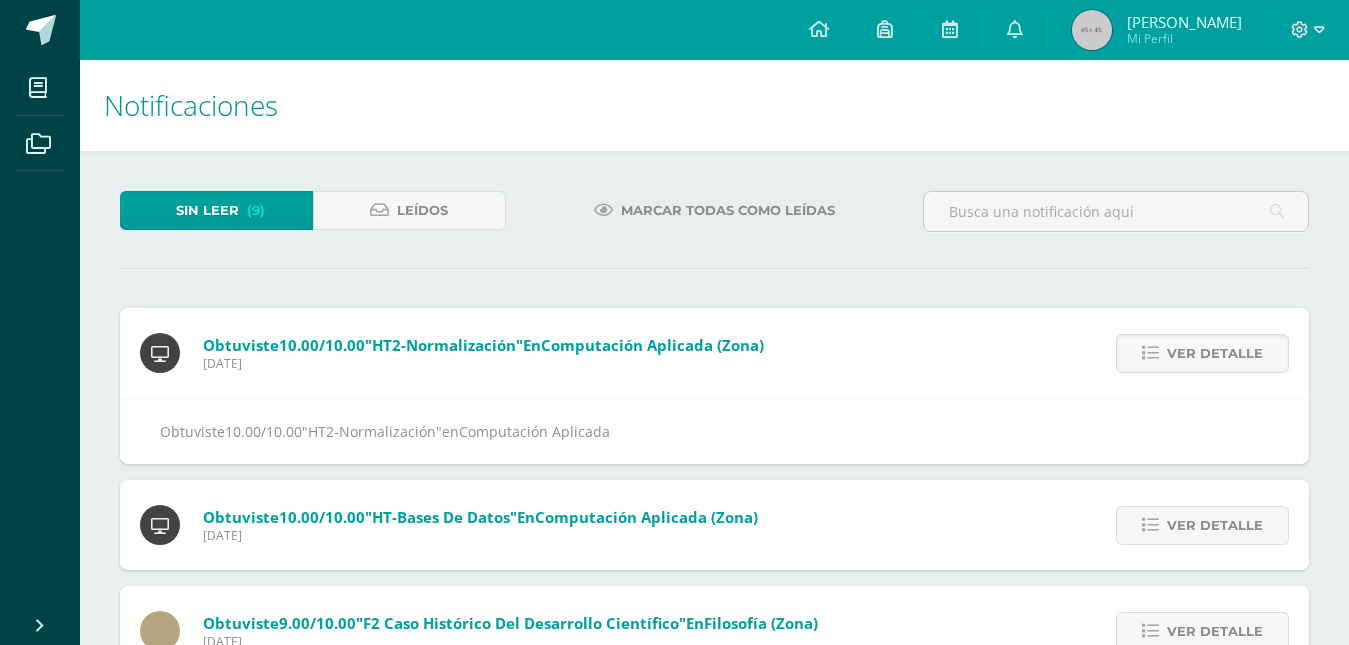 click on "Ver detalle" at bounding box center (1215, 353) 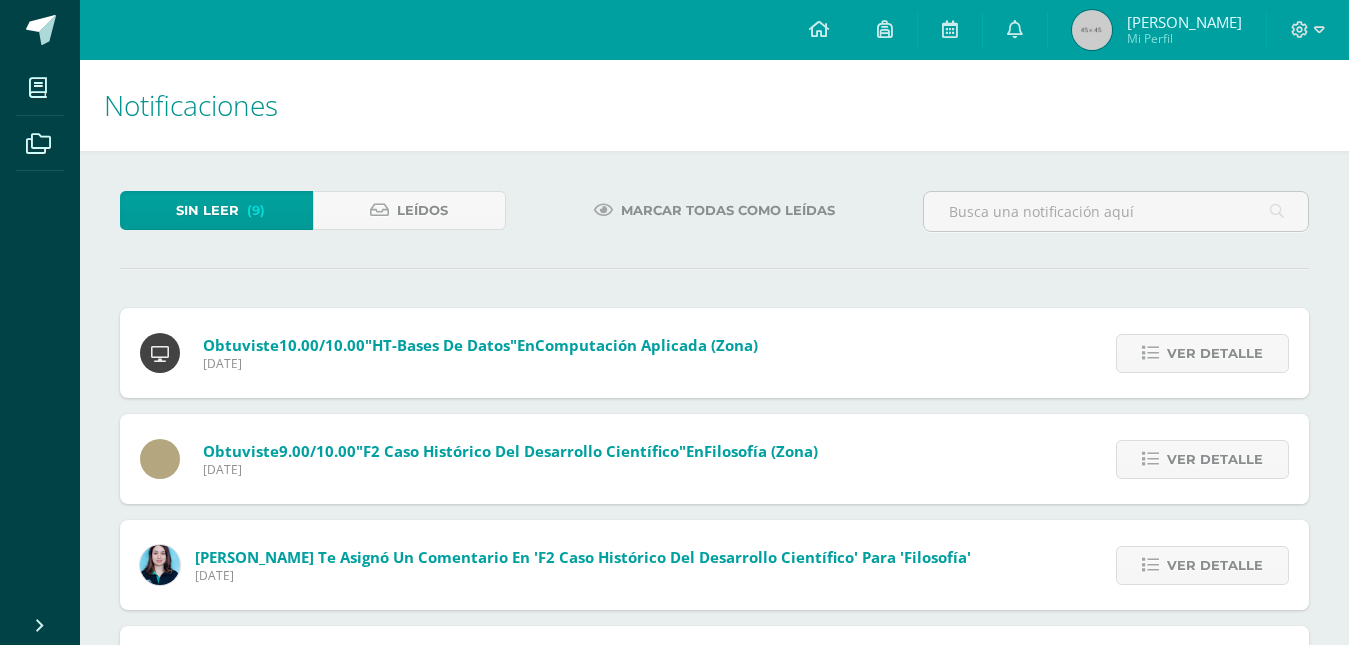 click on "Ver detalle" at bounding box center (1215, 353) 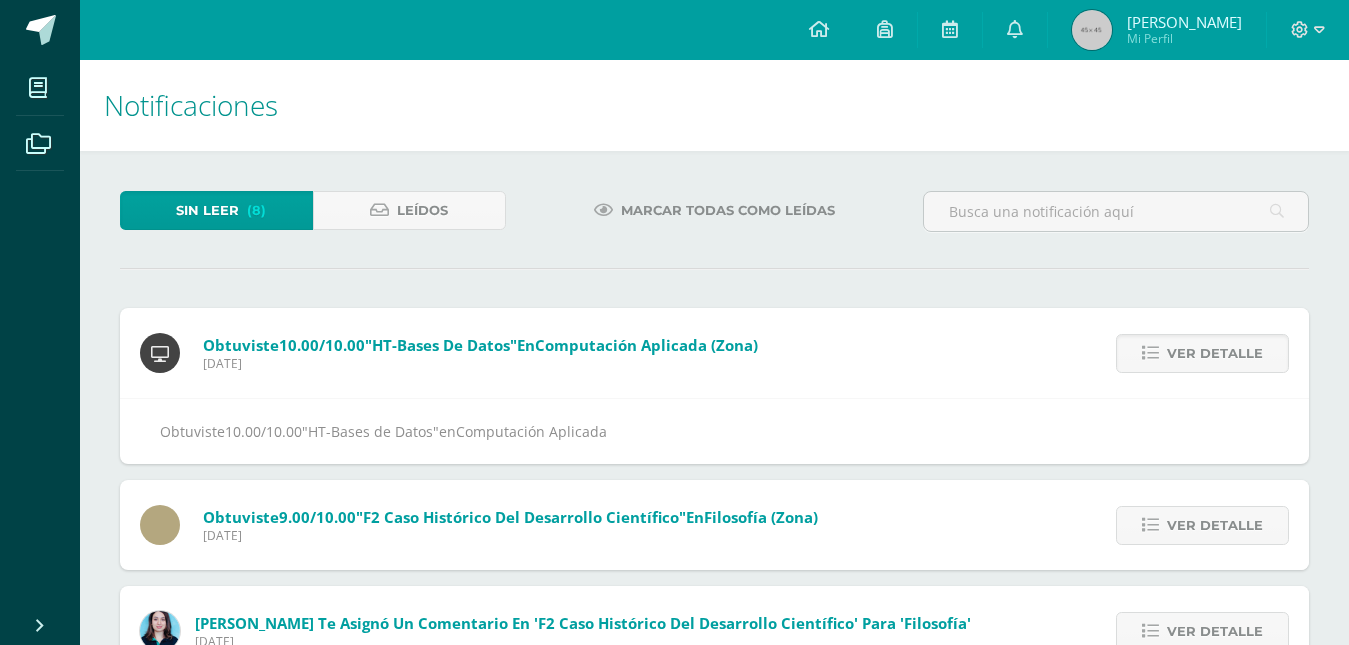 click on "Ver detalle" at bounding box center [1215, 353] 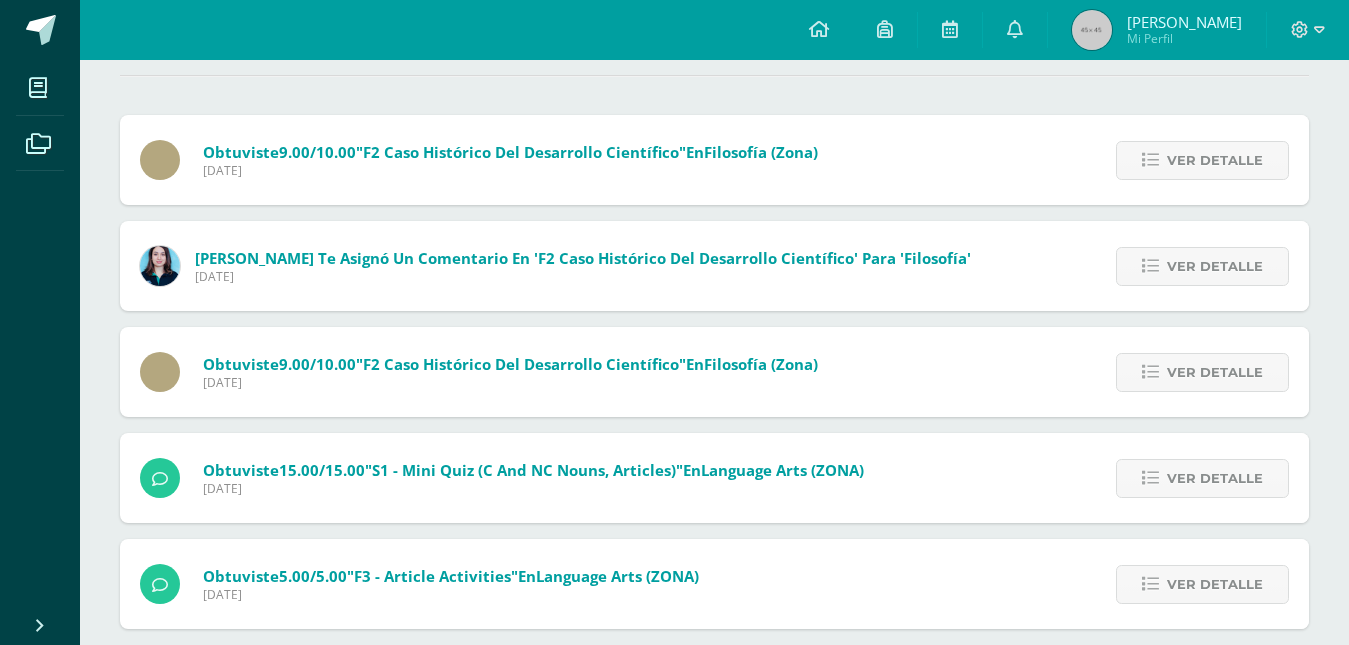 scroll, scrollTop: 284, scrollLeft: 0, axis: vertical 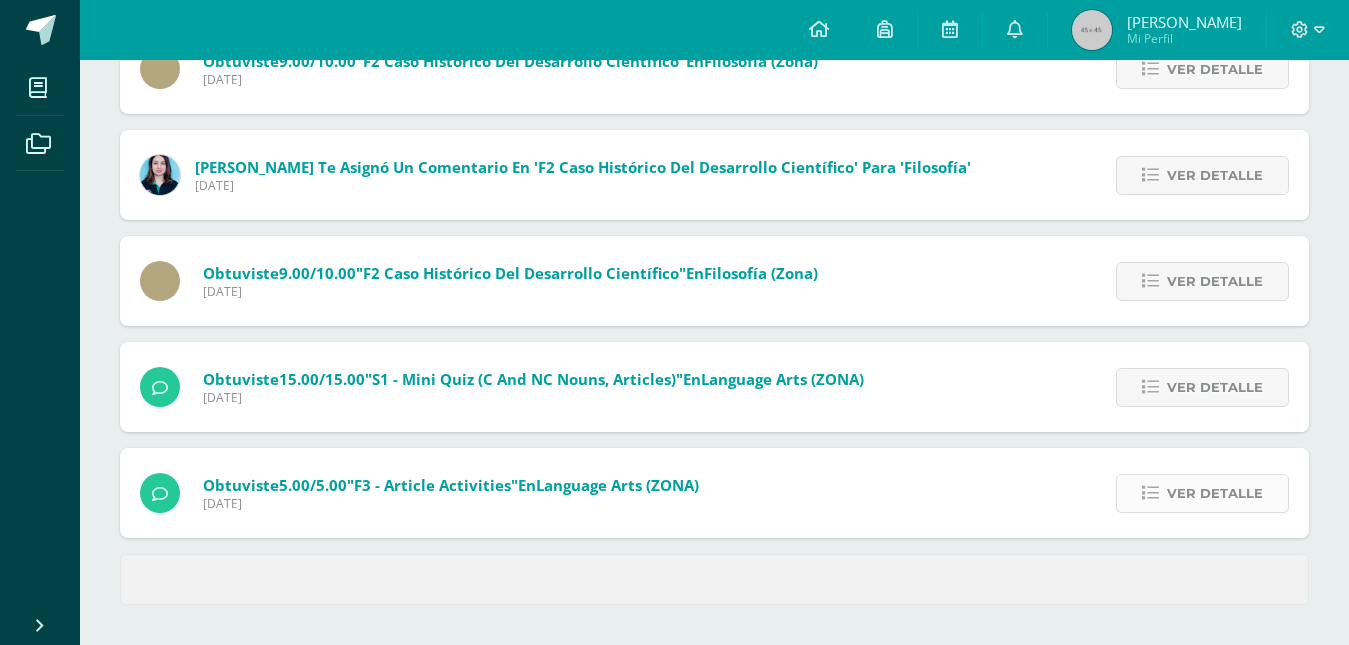 click on "Ver detalle" at bounding box center [1215, 493] 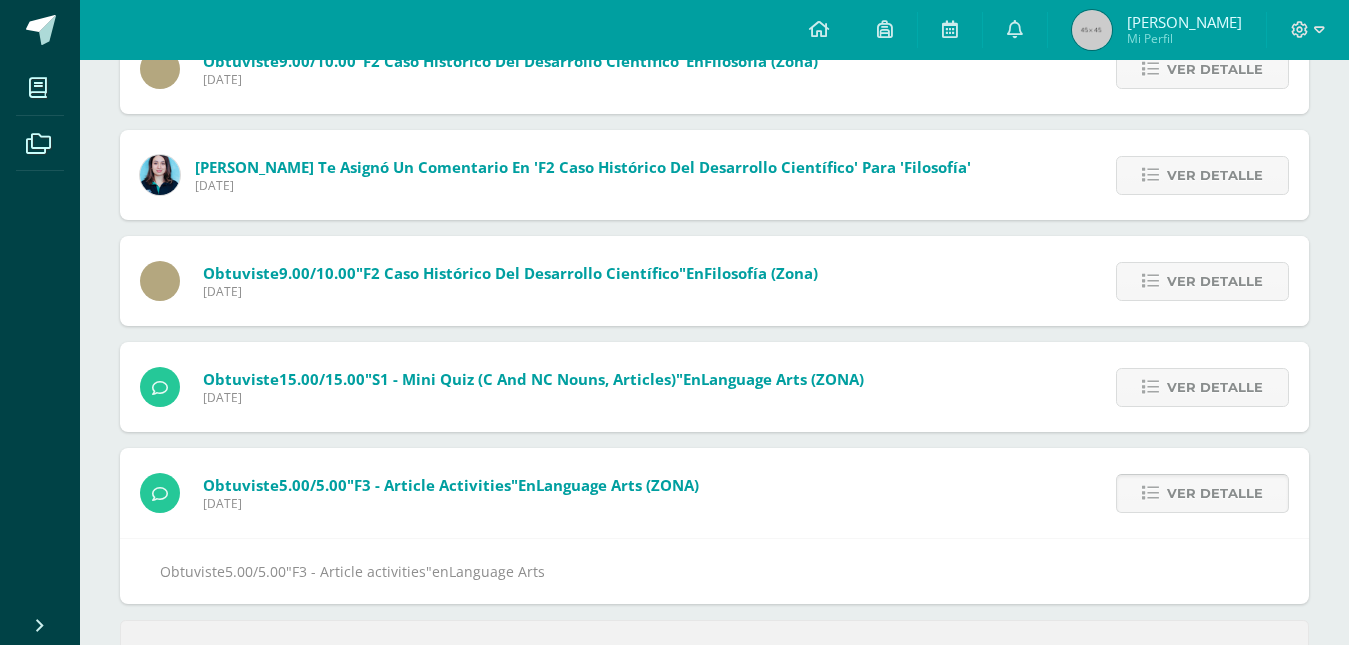 click on "Ver detalle" at bounding box center (1215, 493) 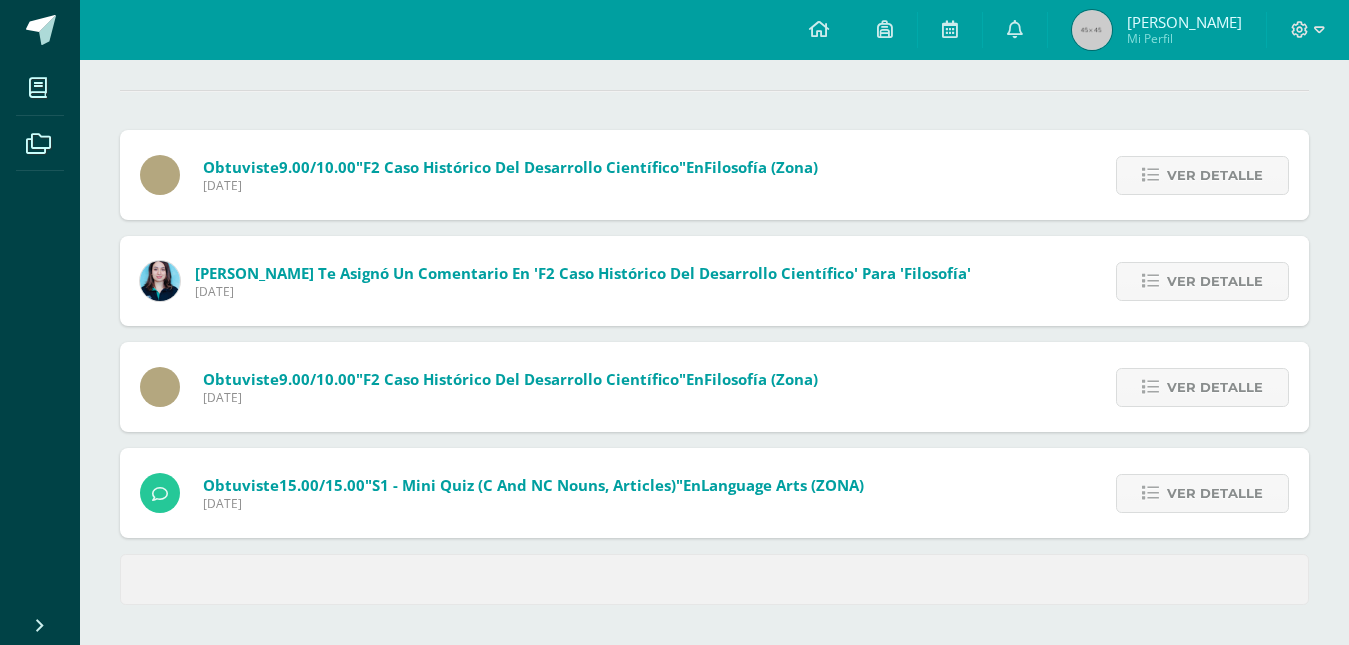 click on "Ver detalle" at bounding box center [1215, 493] 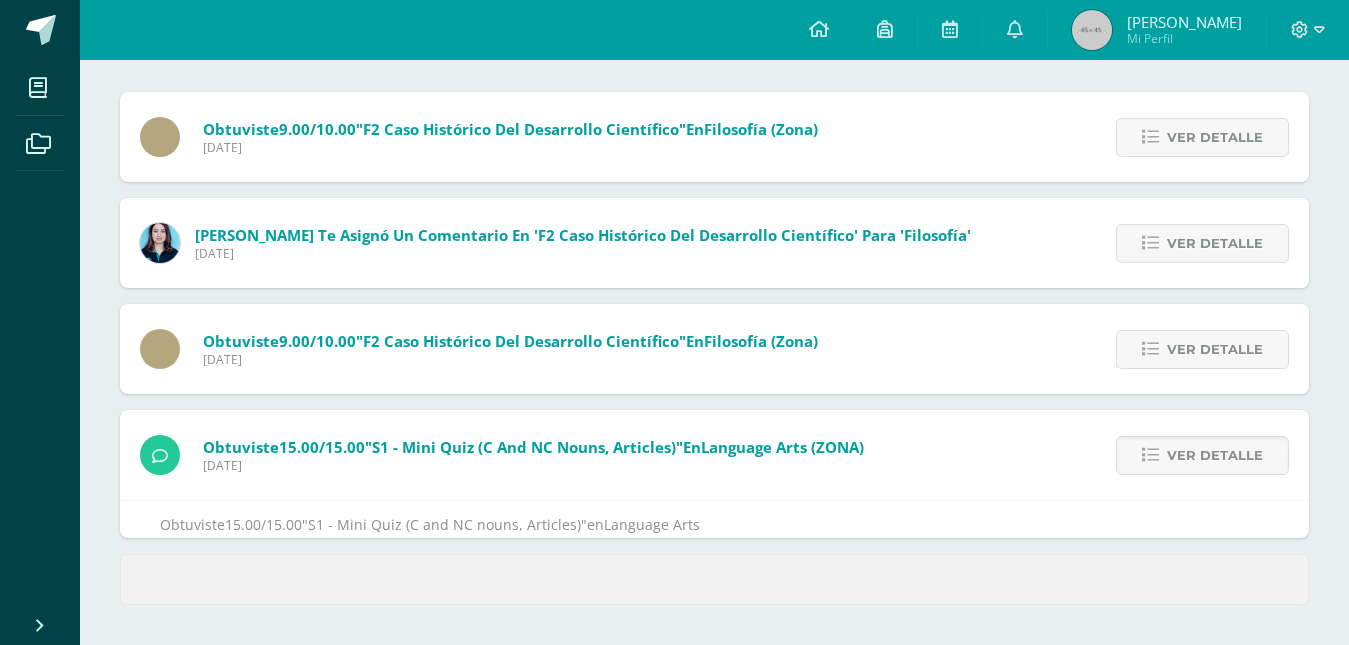 scroll, scrollTop: 244, scrollLeft: 0, axis: vertical 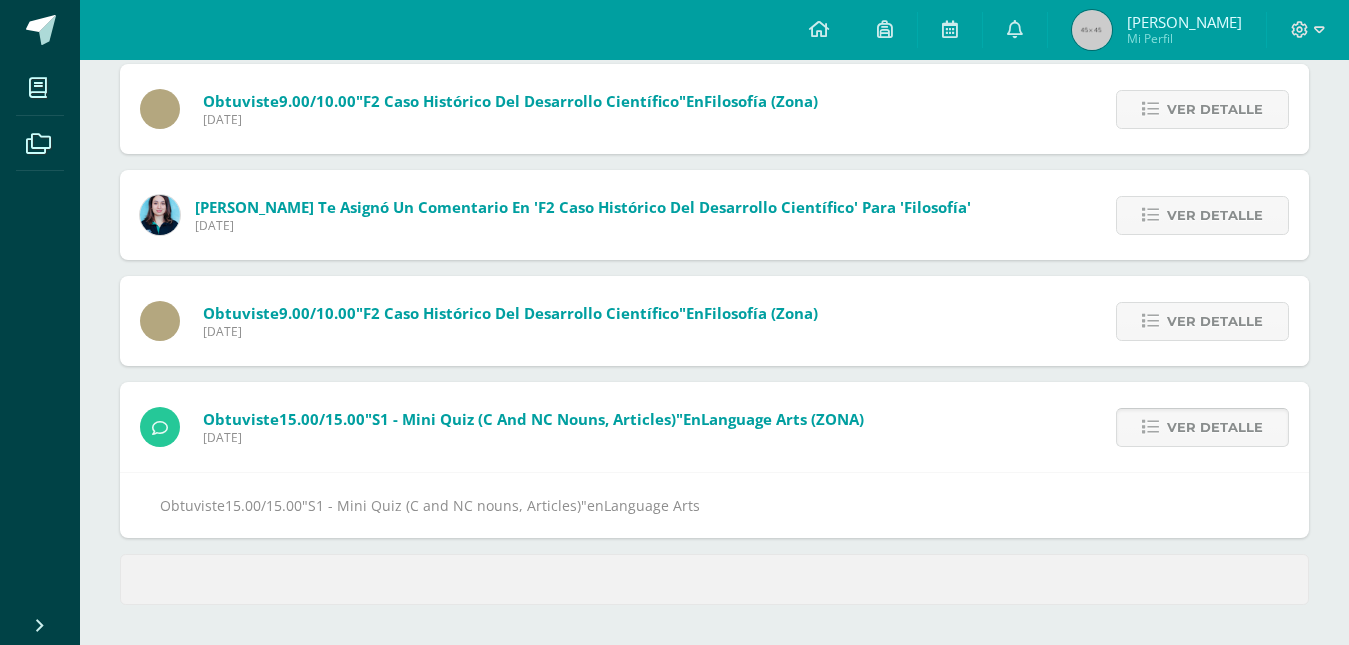 click on "Ver detalle" at bounding box center [1215, 427] 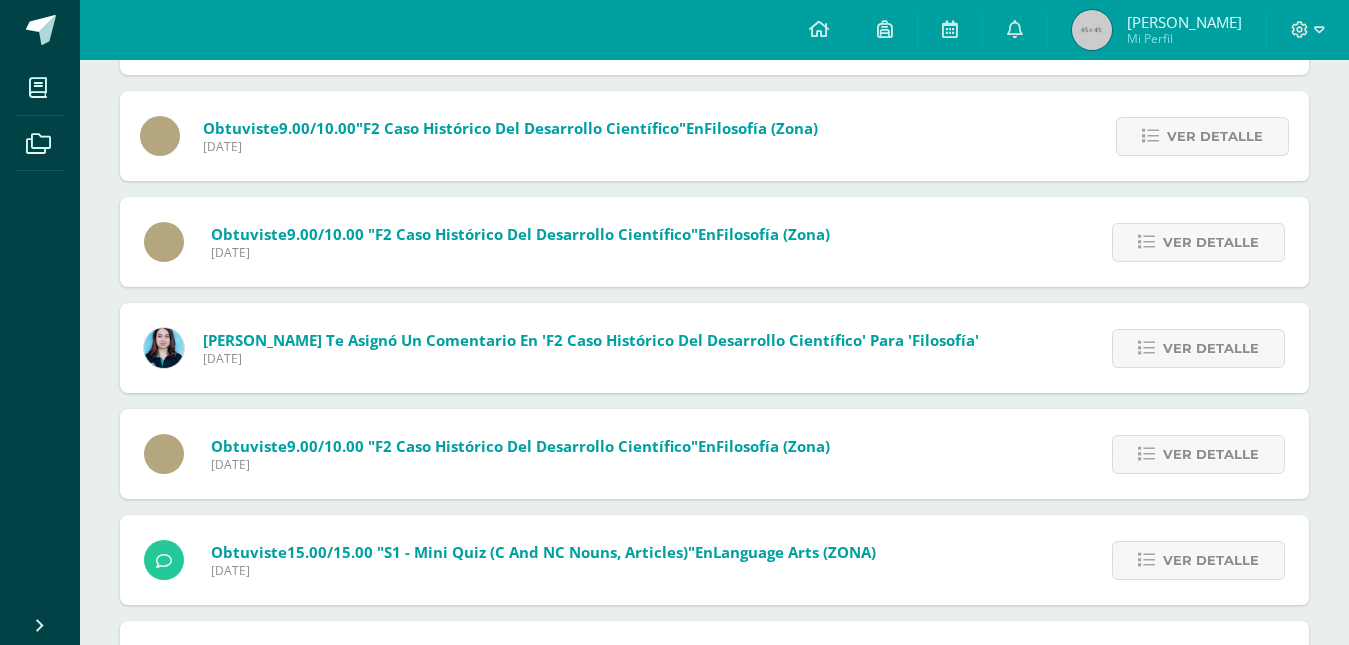 scroll, scrollTop: 747, scrollLeft: 0, axis: vertical 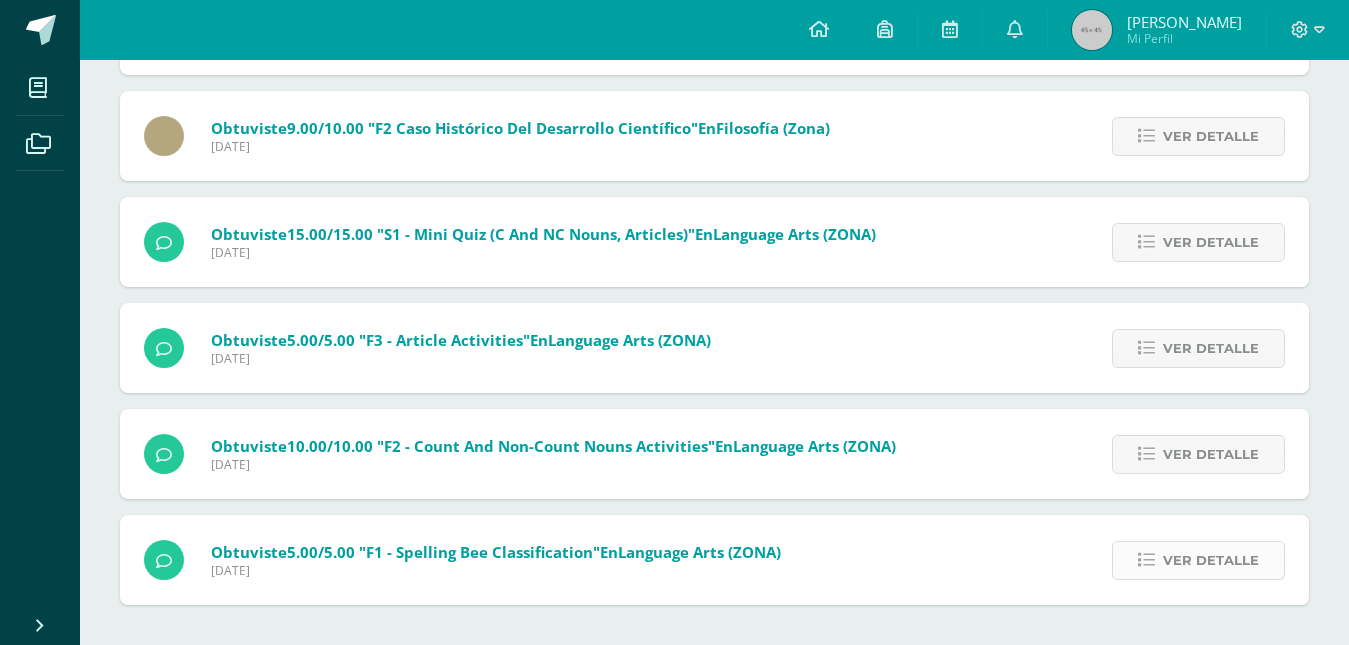 click on "Ver detalle" at bounding box center (1211, 560) 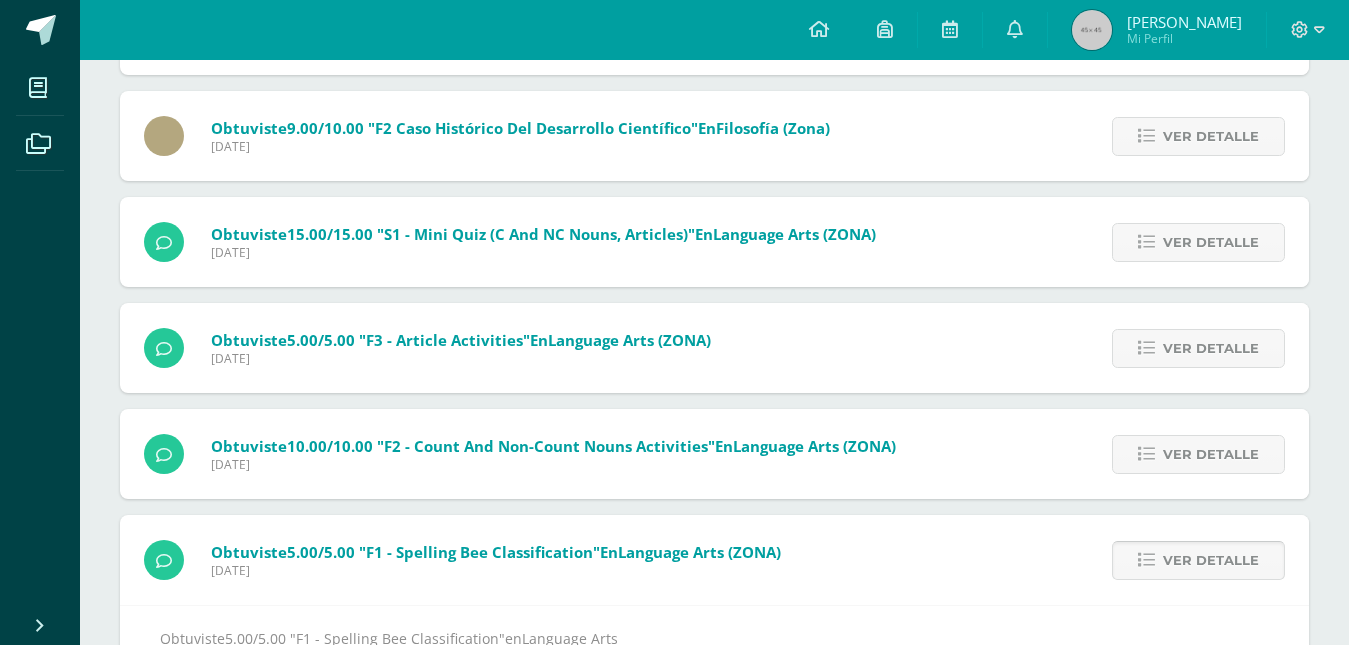 click on "Ver detalle" at bounding box center (1211, 560) 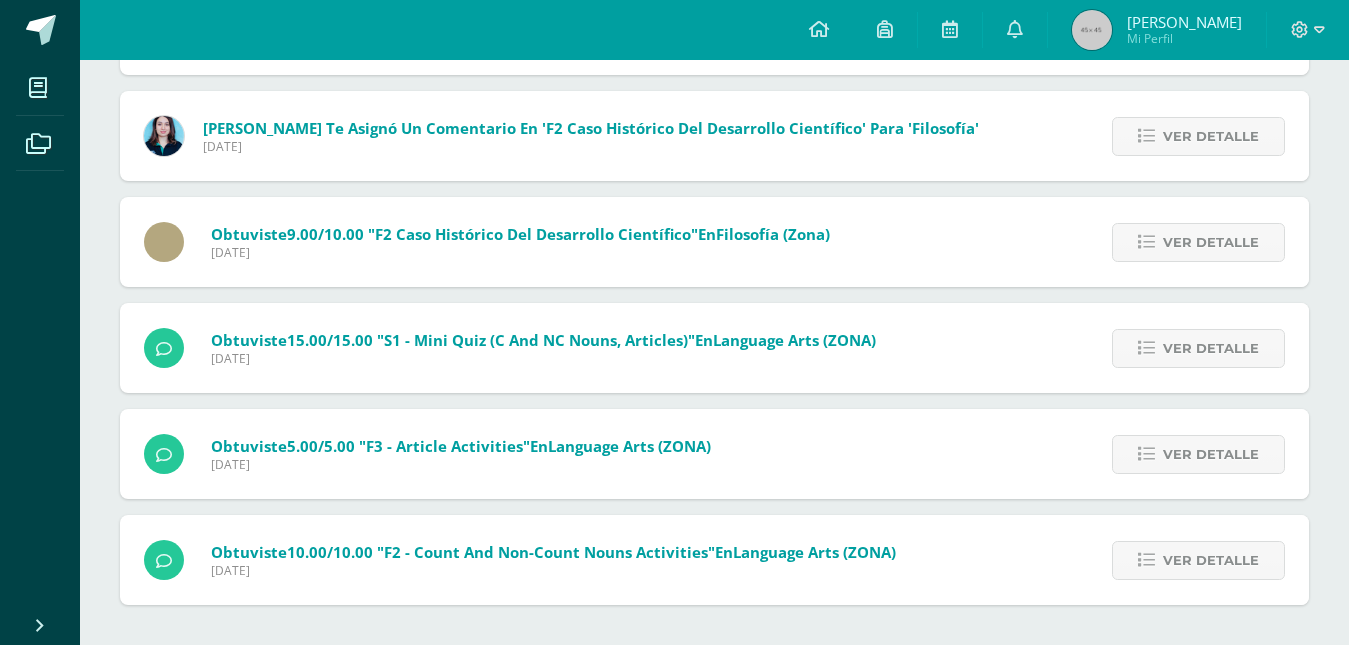 click on "Ver detalle" at bounding box center (1211, 560) 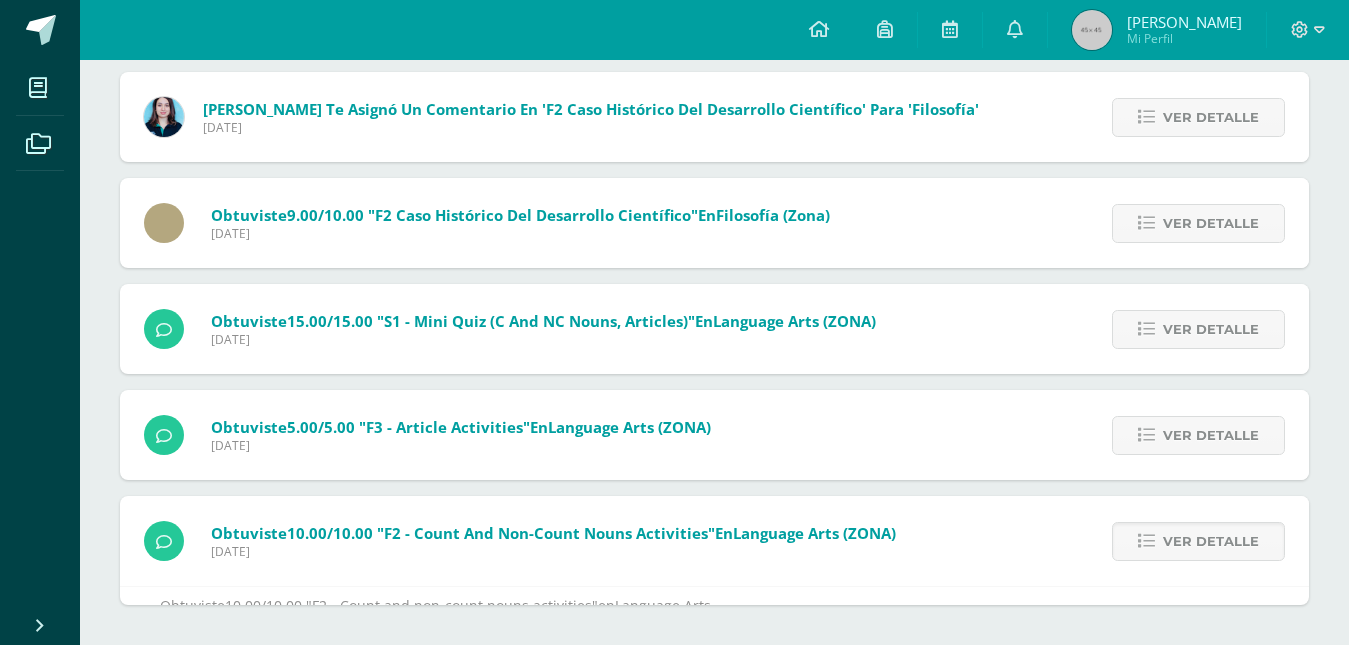 click on "Obtuviste
10.00/10.00
"F2 - Count and non-count nouns activities"
en
Language Arts (ZONA)
Miércoles 09 de Julio de 2025
Ver detalle
Obtuviste
10.00/10.00
"F2 - Count and non-count nouns activities"
en
Language Arts" at bounding box center (714, 550) 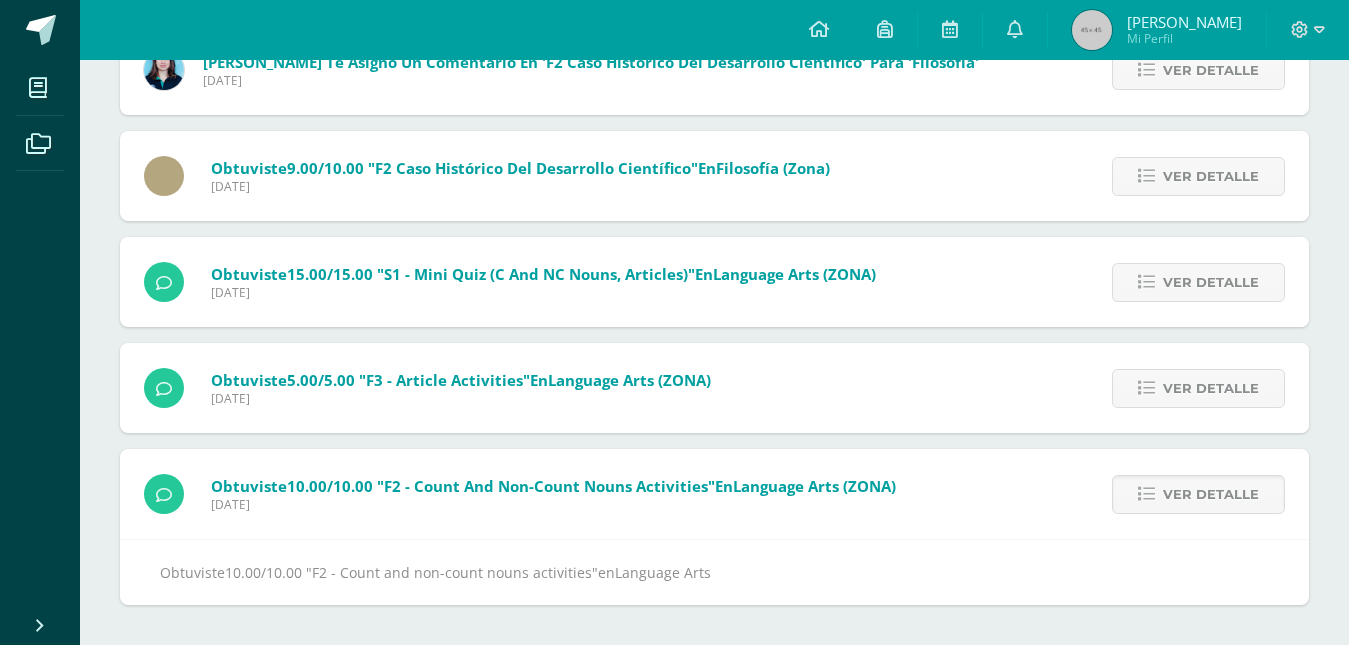 click on "Ver detalle" at bounding box center [1195, 494] 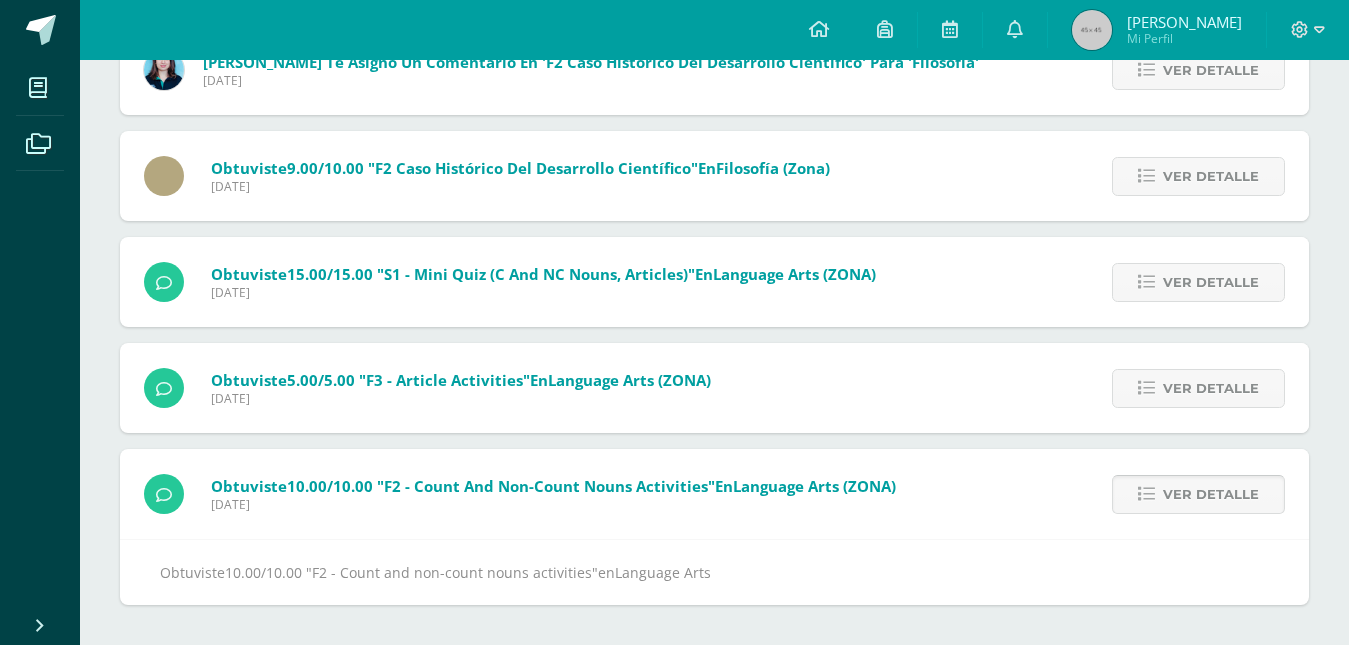 click at bounding box center [1146, 494] 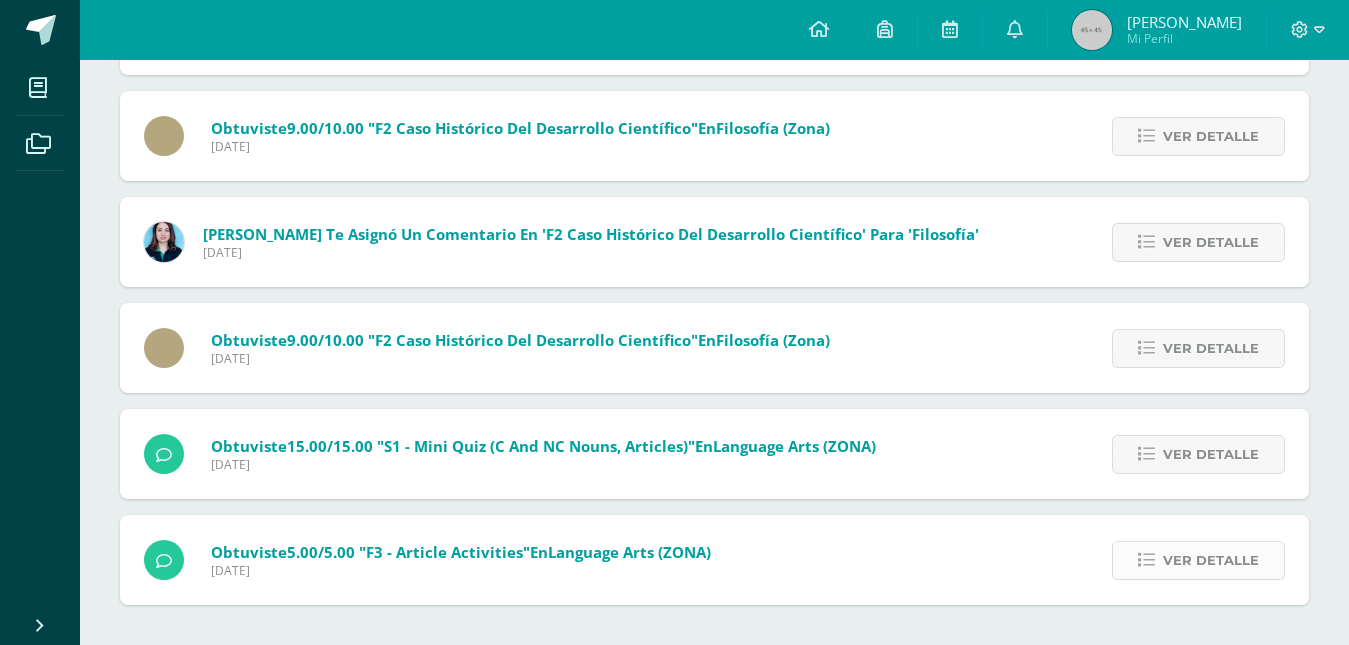 scroll, scrollTop: 535, scrollLeft: 0, axis: vertical 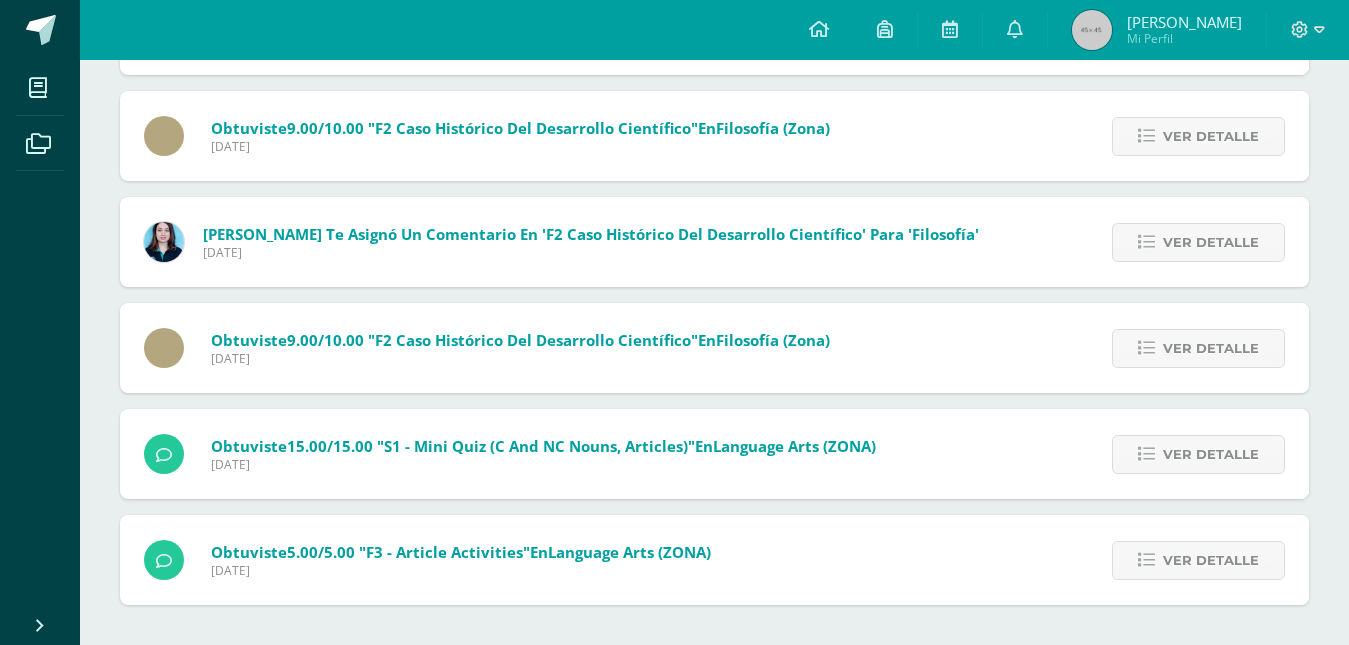 click on "Ver detalle" at bounding box center [1195, 560] 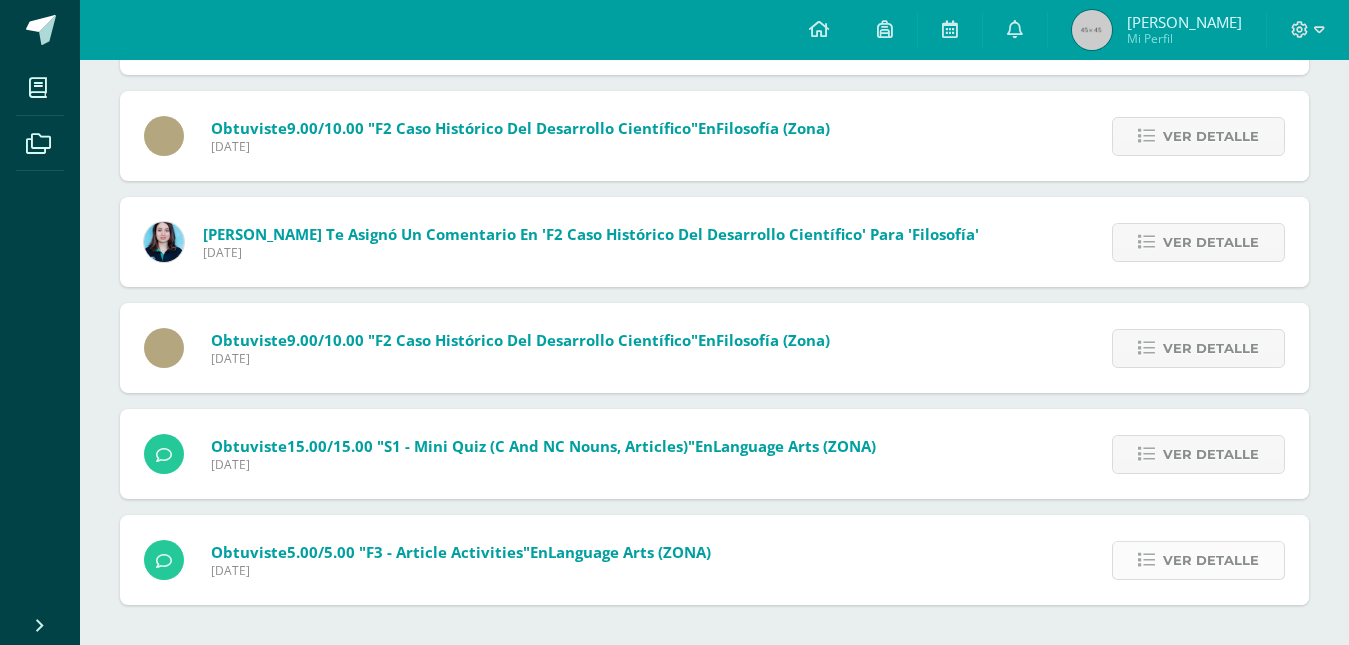 click on "Ver detalle" at bounding box center (1198, 560) 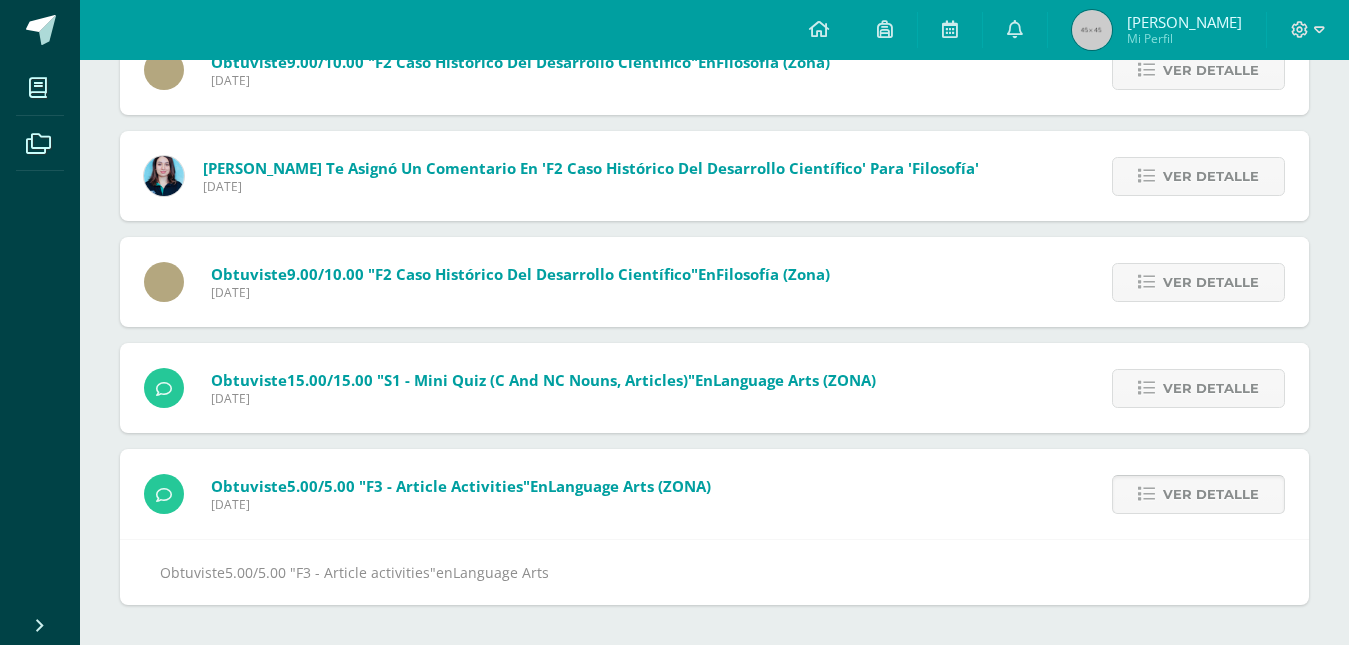 click at bounding box center [1146, 494] 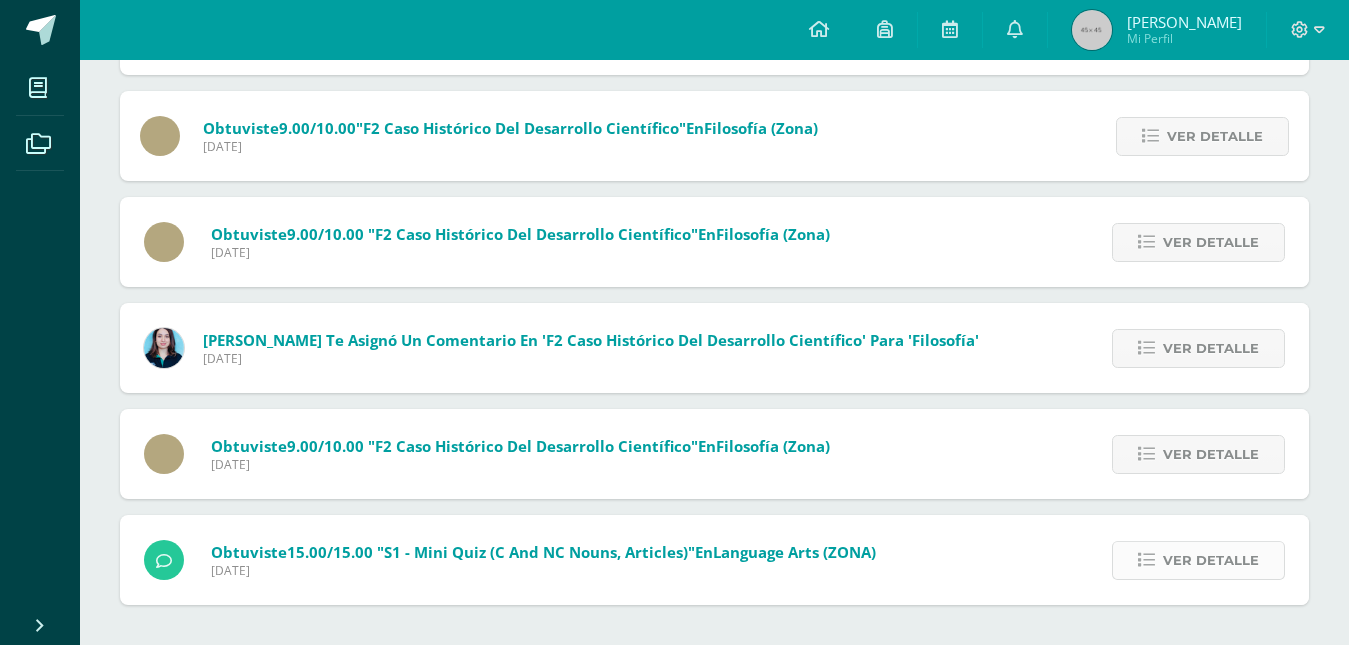 click on "Ver detalle" at bounding box center (1211, 560) 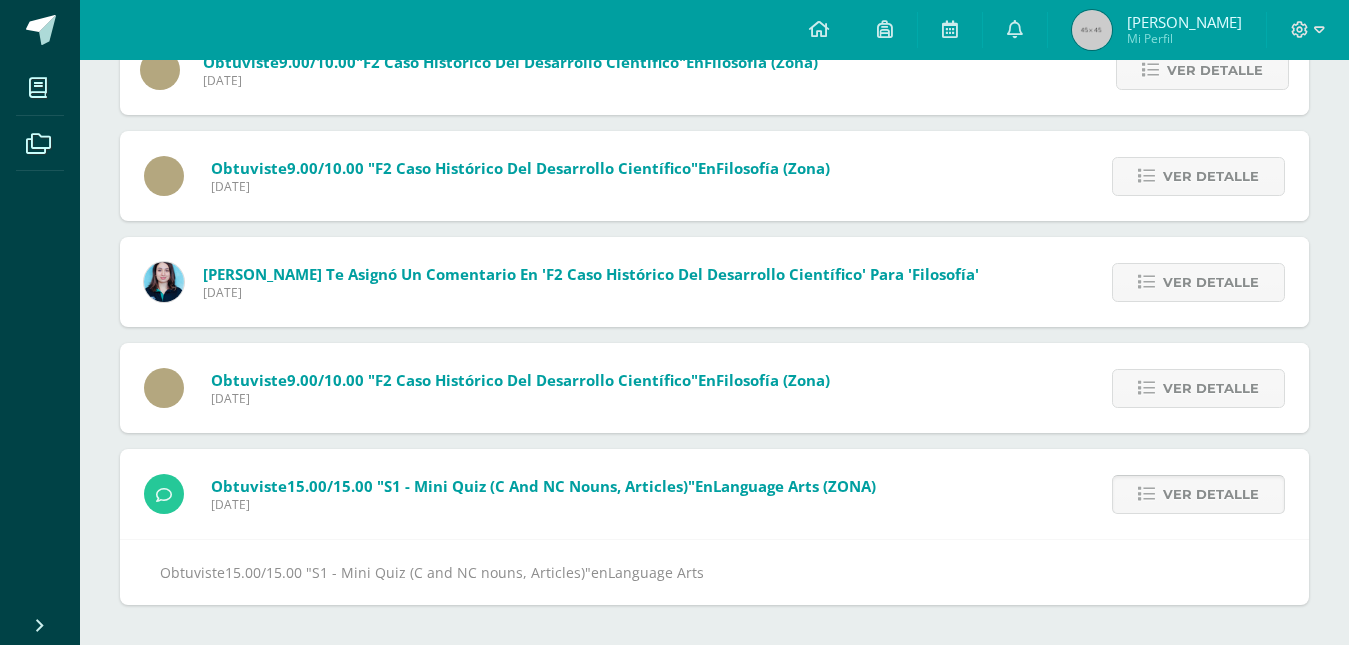 click on "Ver detalle" at bounding box center (1198, 494) 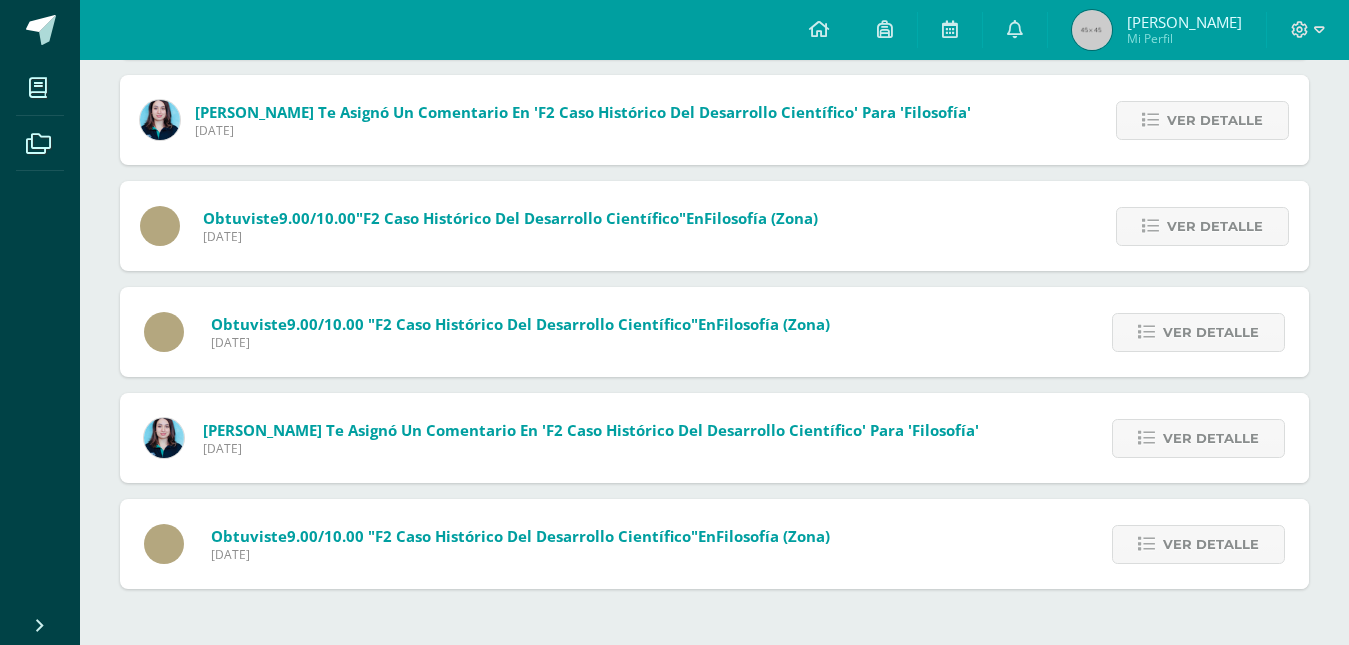 scroll, scrollTop: 323, scrollLeft: 0, axis: vertical 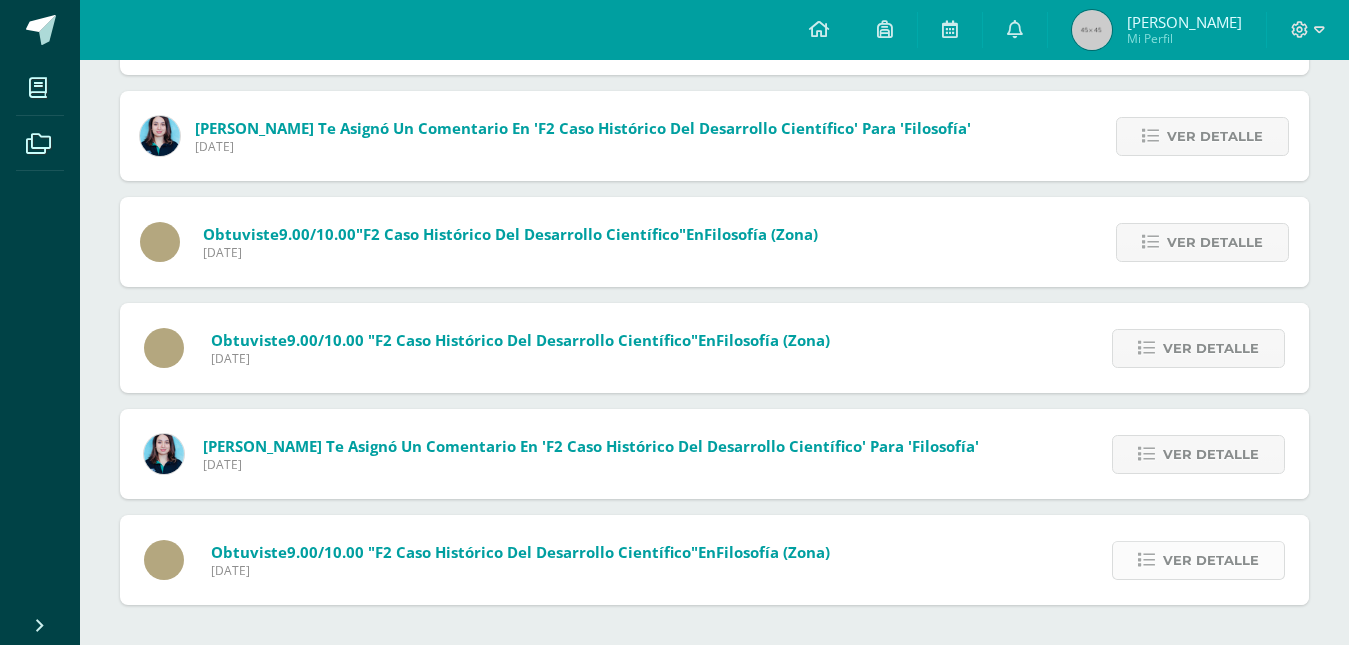 click at bounding box center (1146, 560) 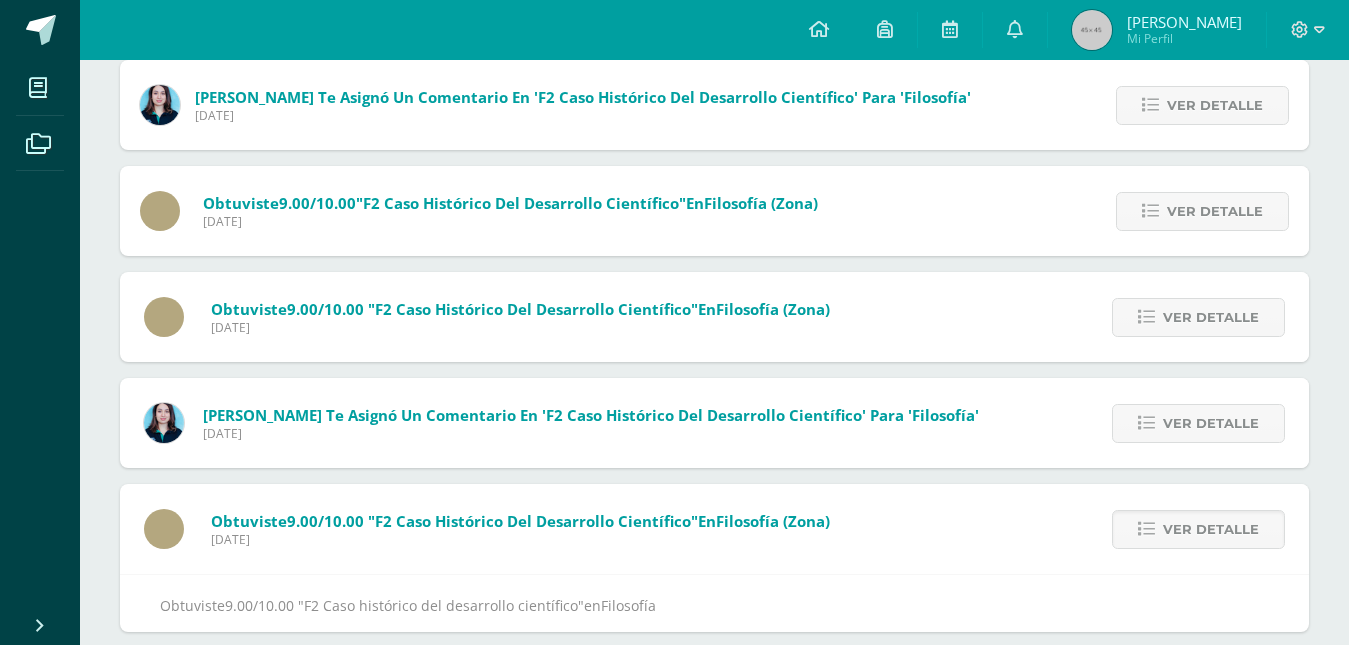 scroll, scrollTop: 389, scrollLeft: 0, axis: vertical 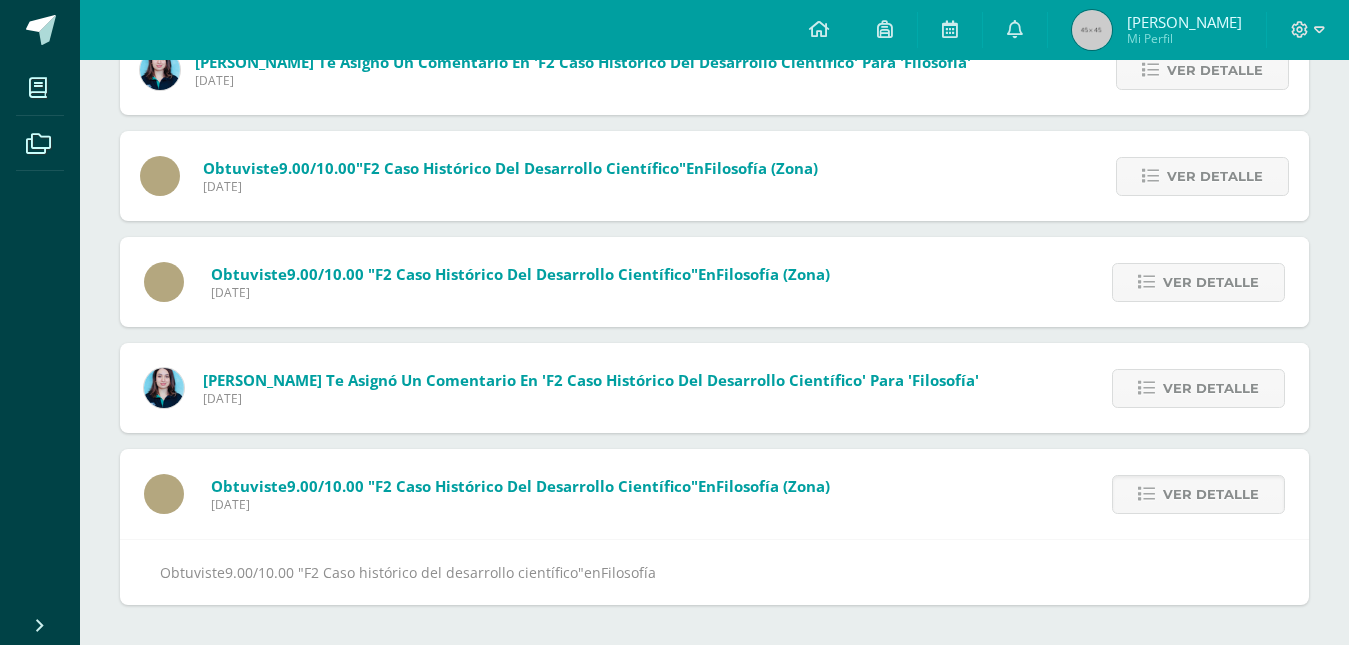 click on "Ver detalle" at bounding box center (1195, 494) 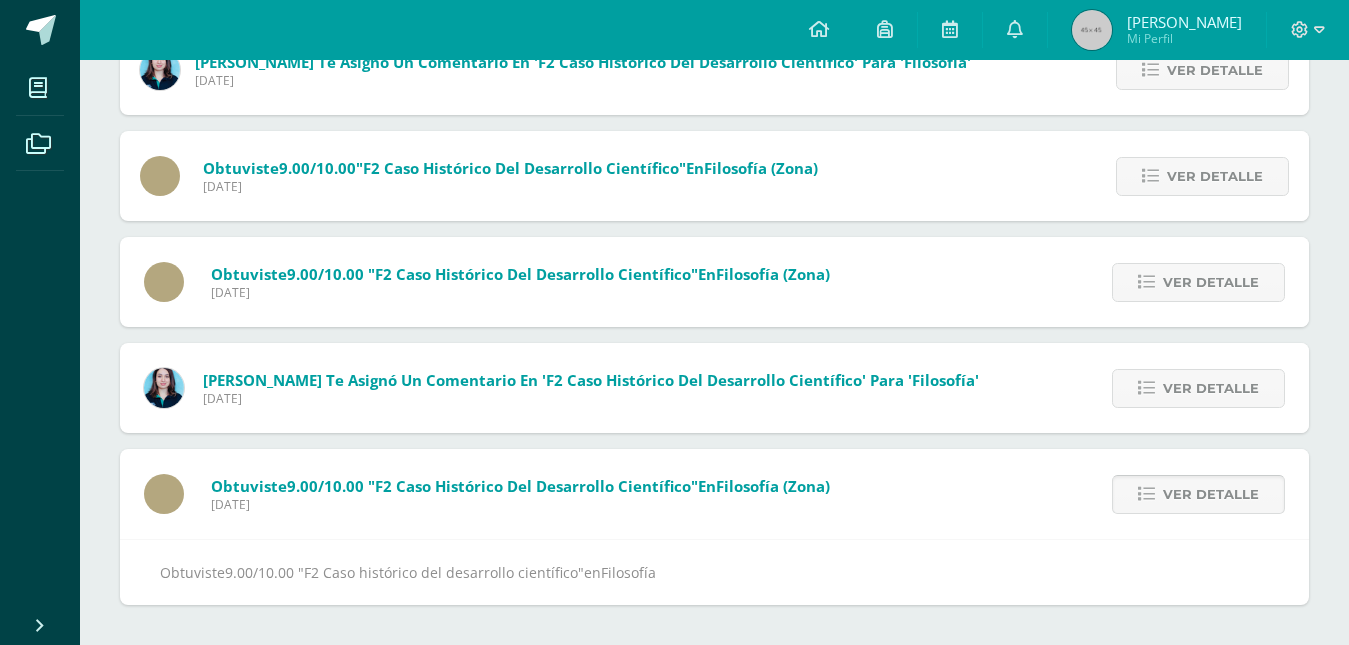 click on "Ver detalle" at bounding box center (1211, 494) 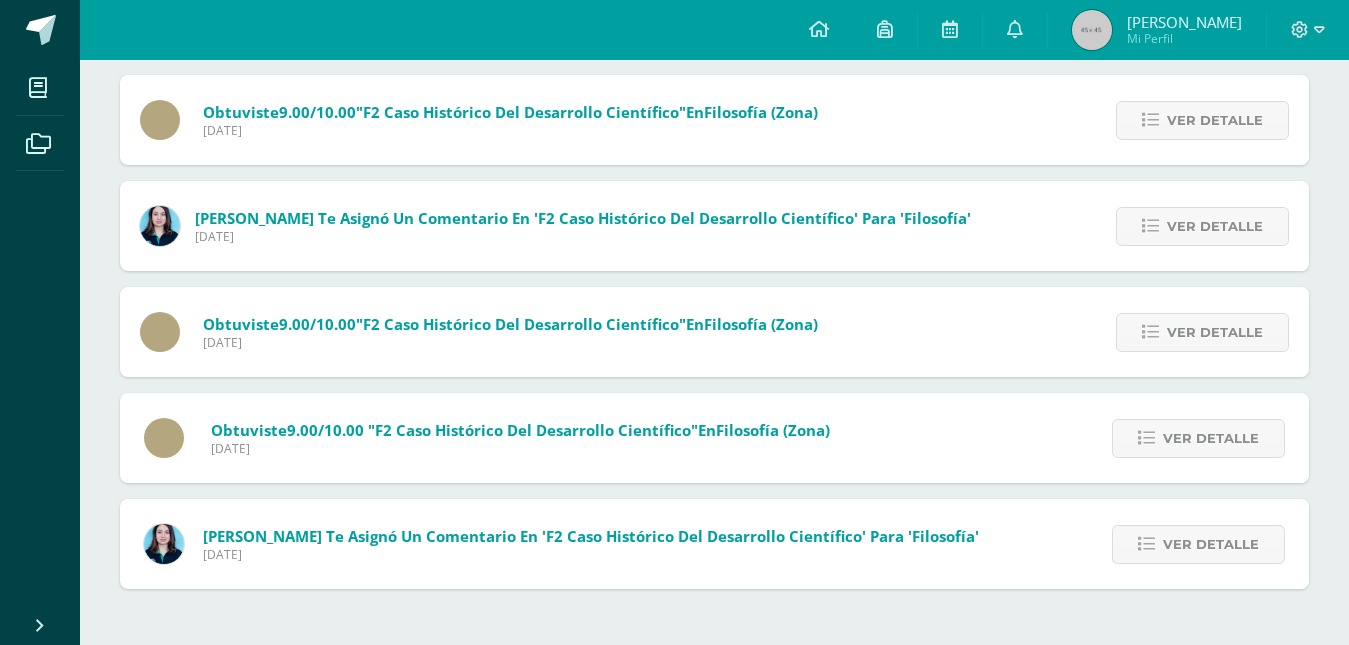 scroll, scrollTop: 217, scrollLeft: 0, axis: vertical 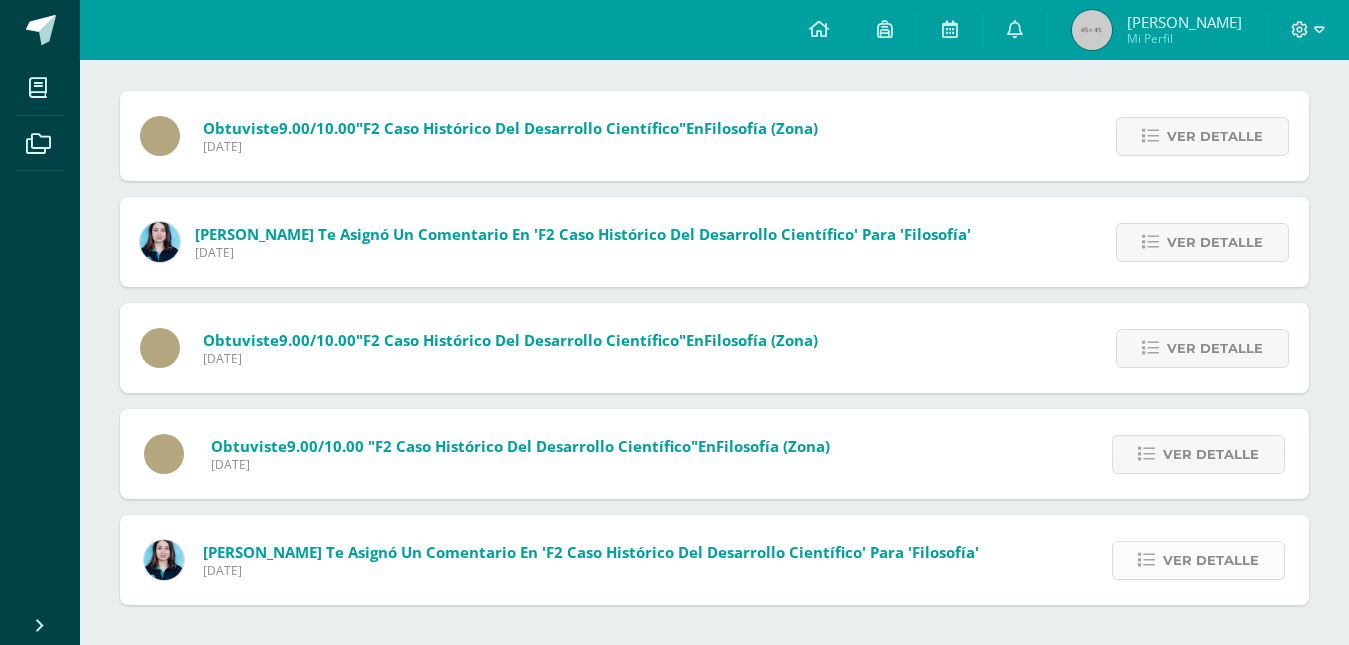 click on "Ver detalle" at bounding box center [1211, 560] 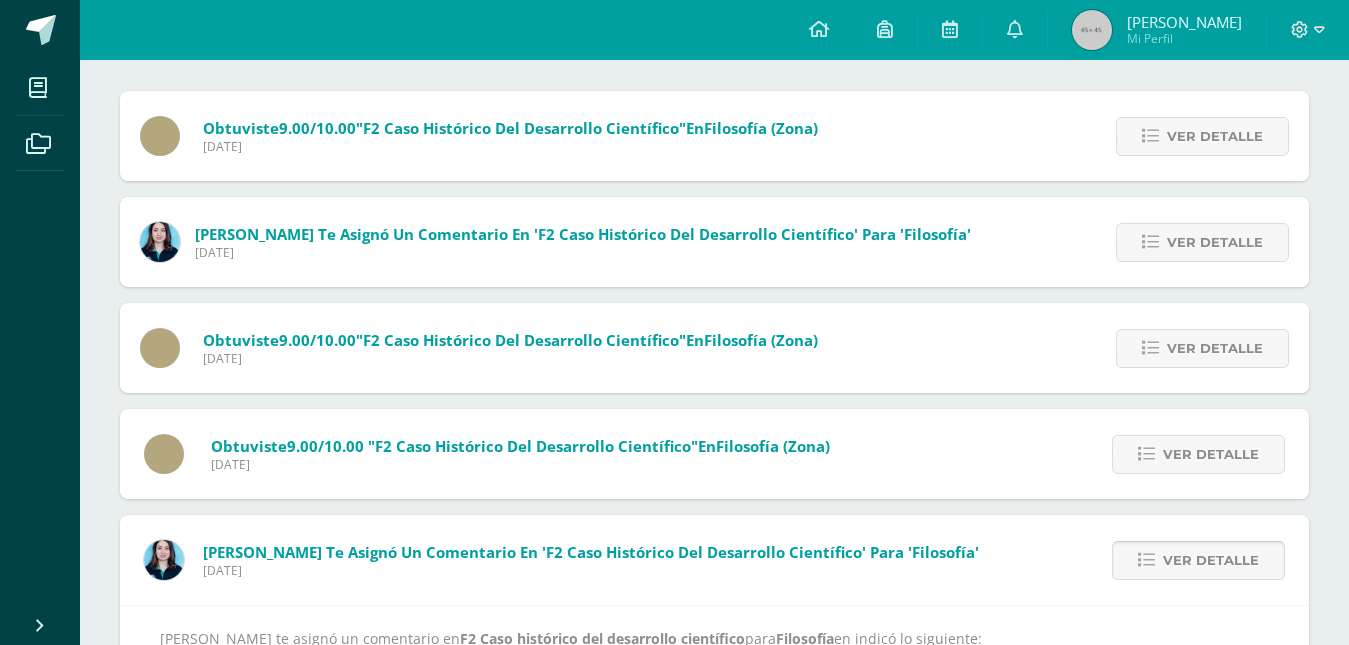 click on "Ver detalle" at bounding box center [1211, 560] 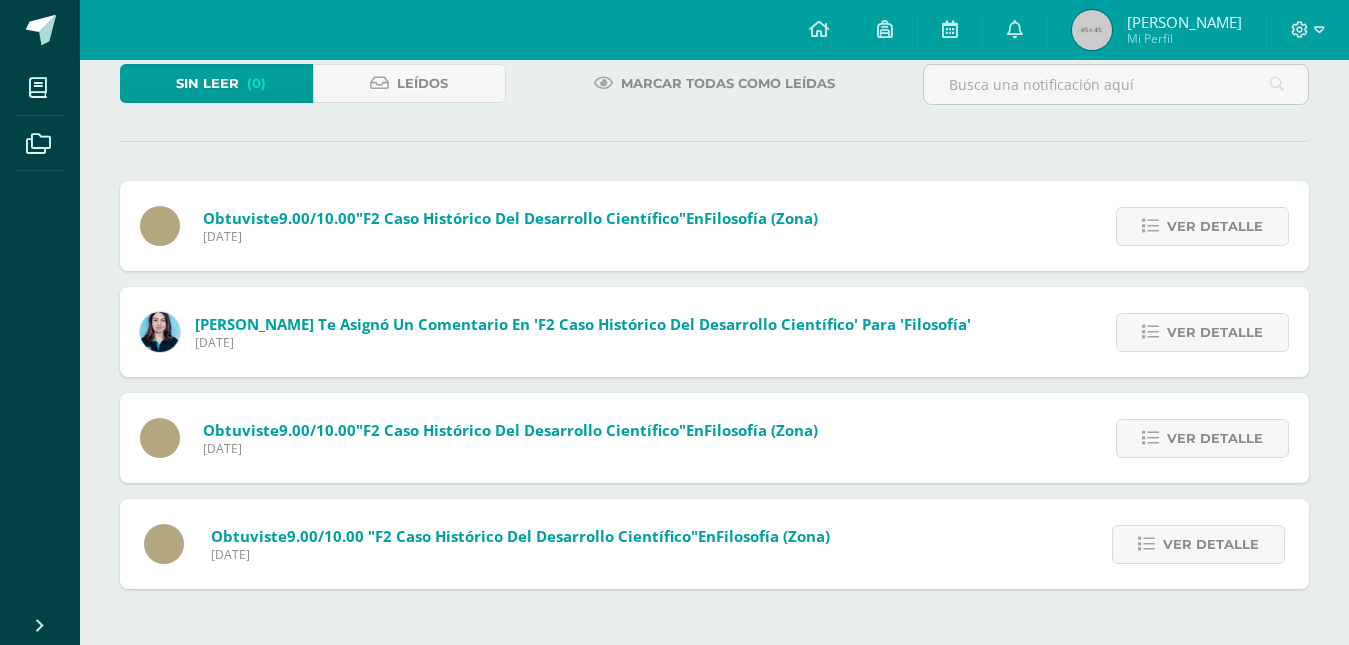 scroll, scrollTop: 111, scrollLeft: 0, axis: vertical 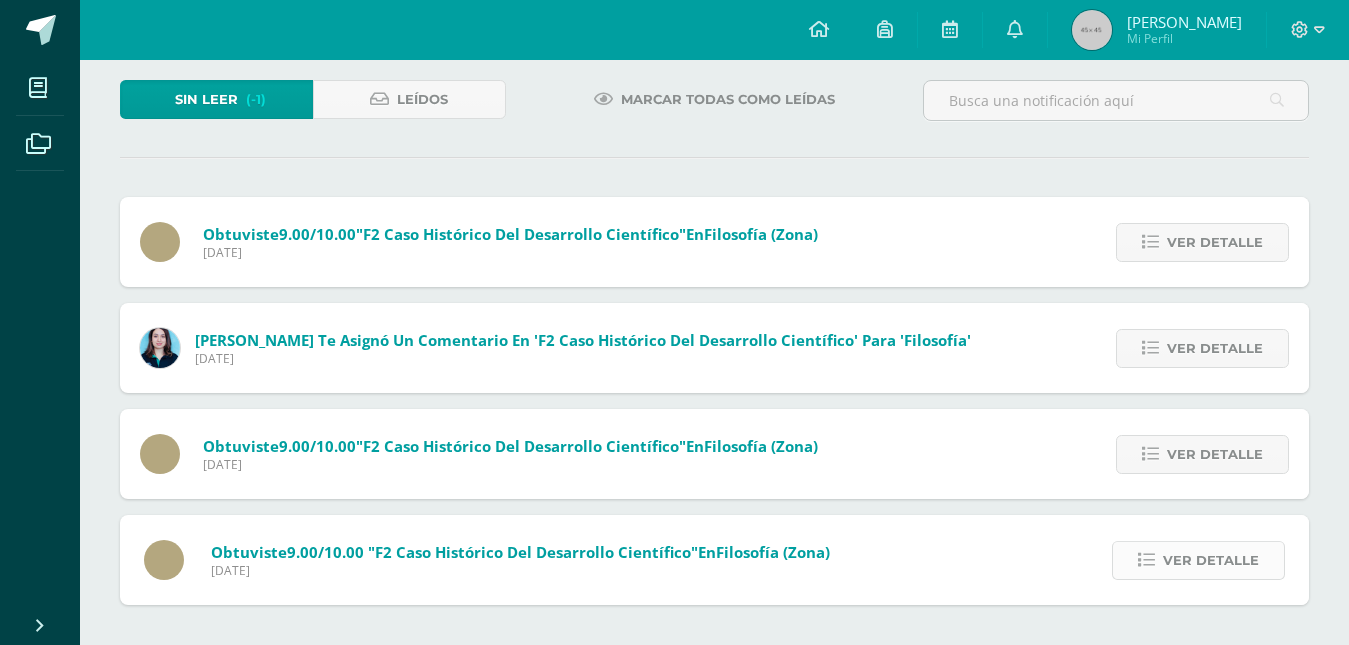 click on "Ver detalle" at bounding box center (1211, 560) 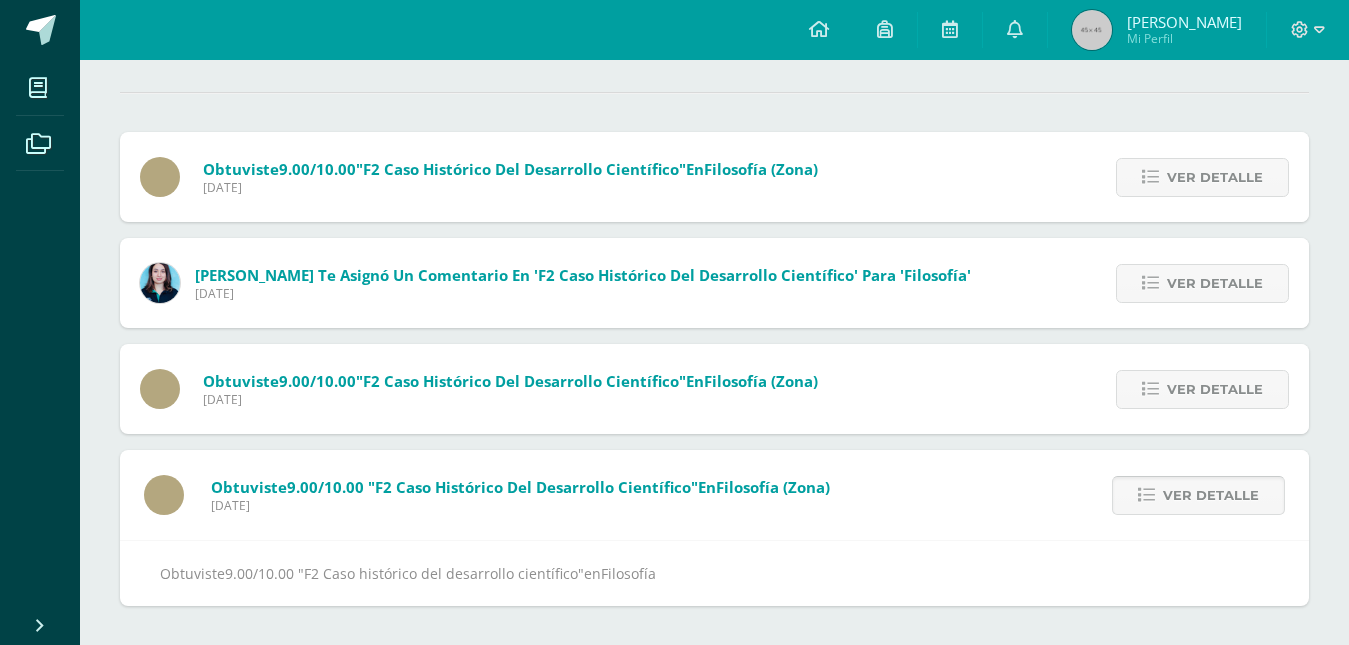 scroll, scrollTop: 177, scrollLeft: 0, axis: vertical 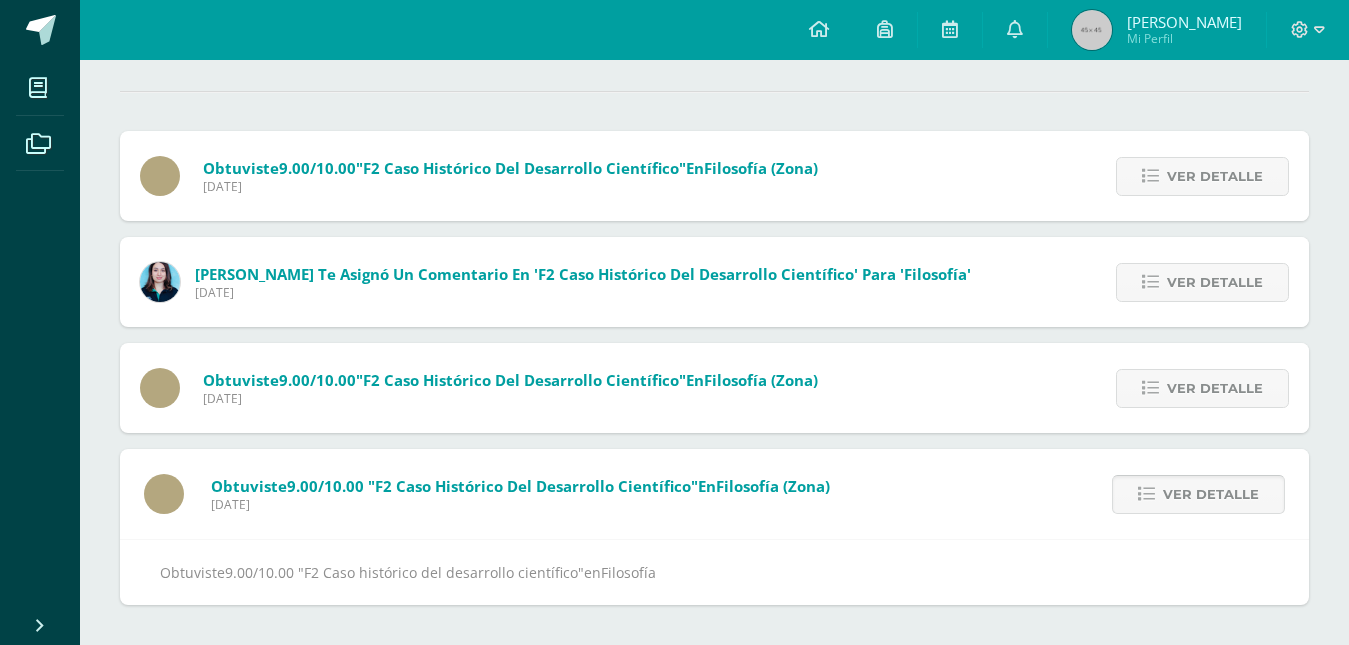 click on "Obtuviste
9.00/10.00
"F2 Caso histórico del desarrollo científico"
en
Filosofía" at bounding box center [714, 572] 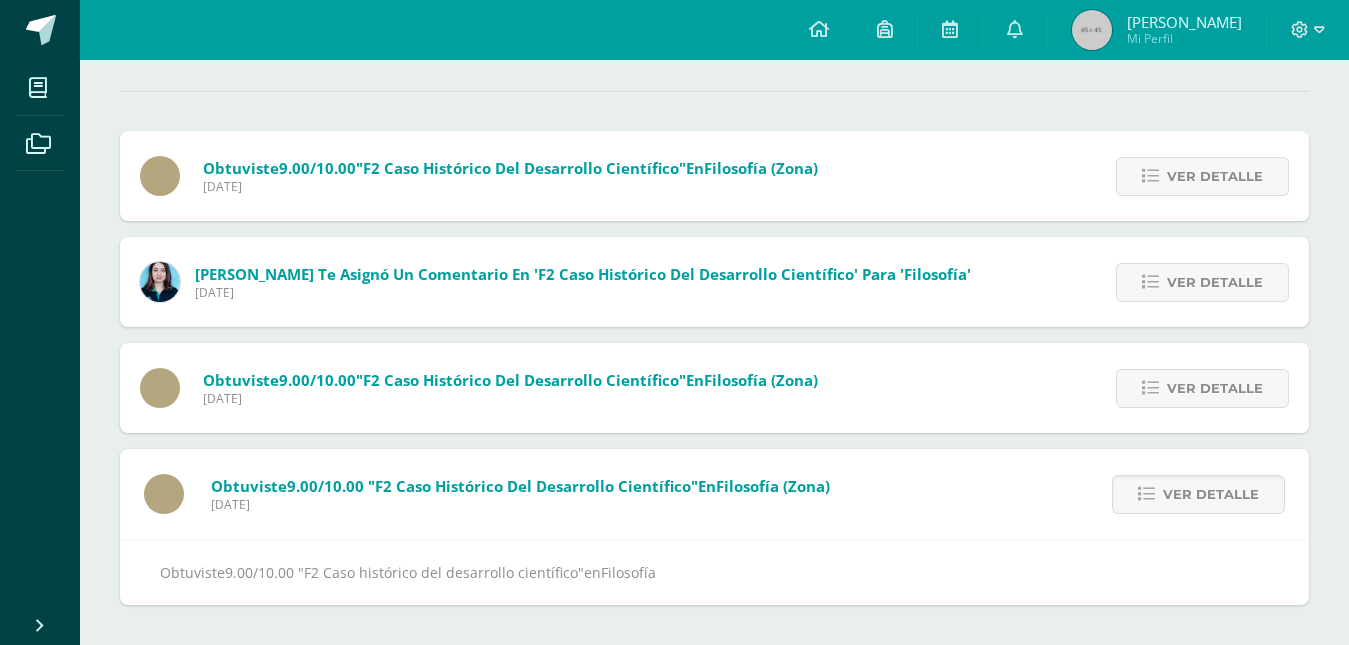 click on "Ver detalle" at bounding box center (1195, 494) 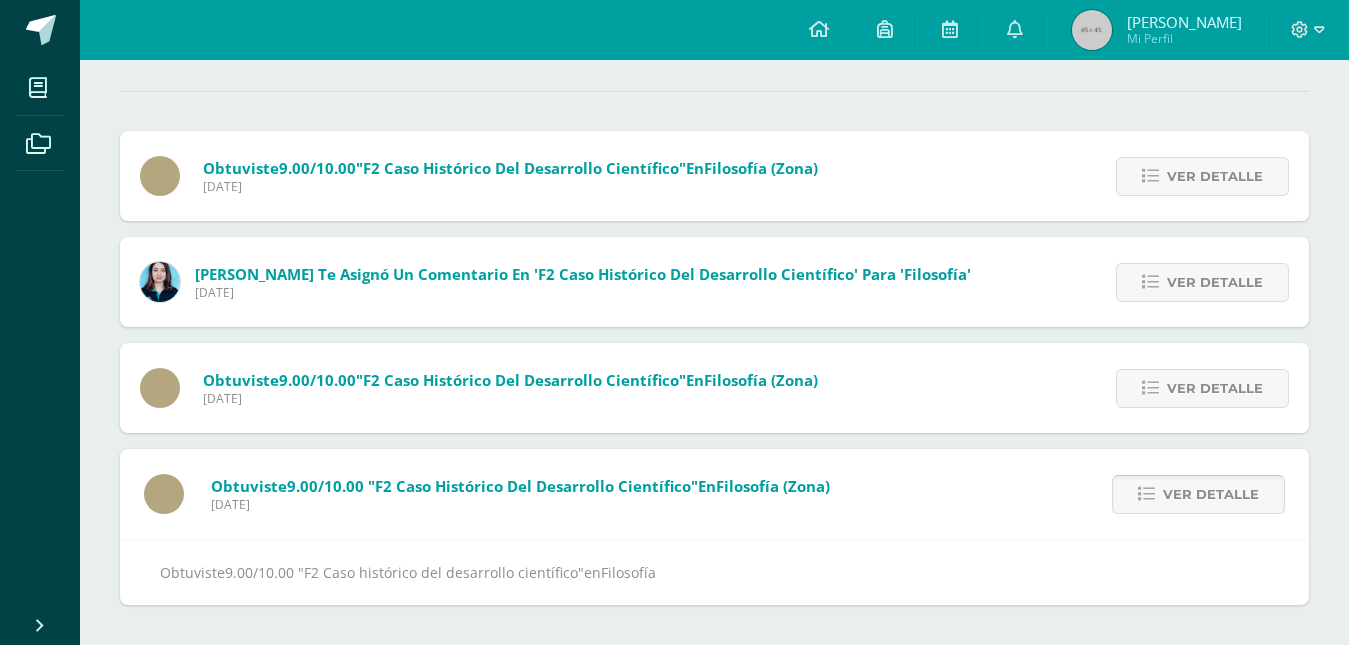 click on "Ver detalle" at bounding box center [1211, 494] 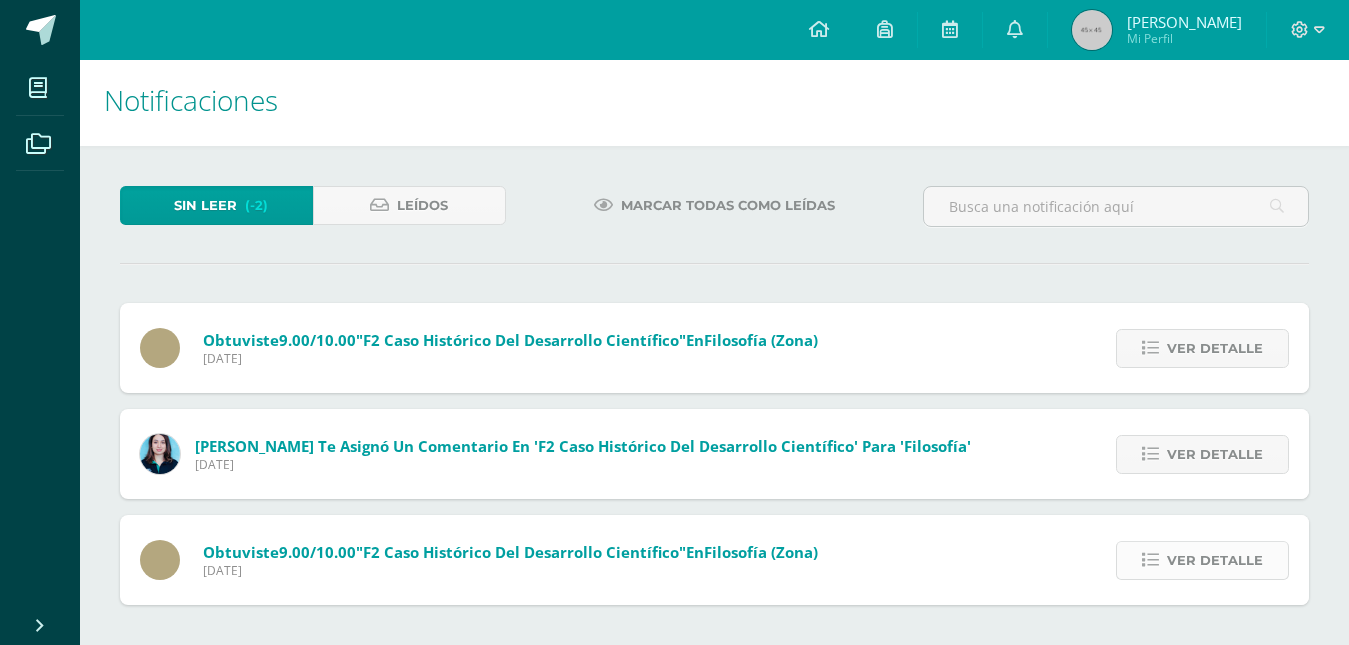 click on "Ver detalle" at bounding box center [1215, 560] 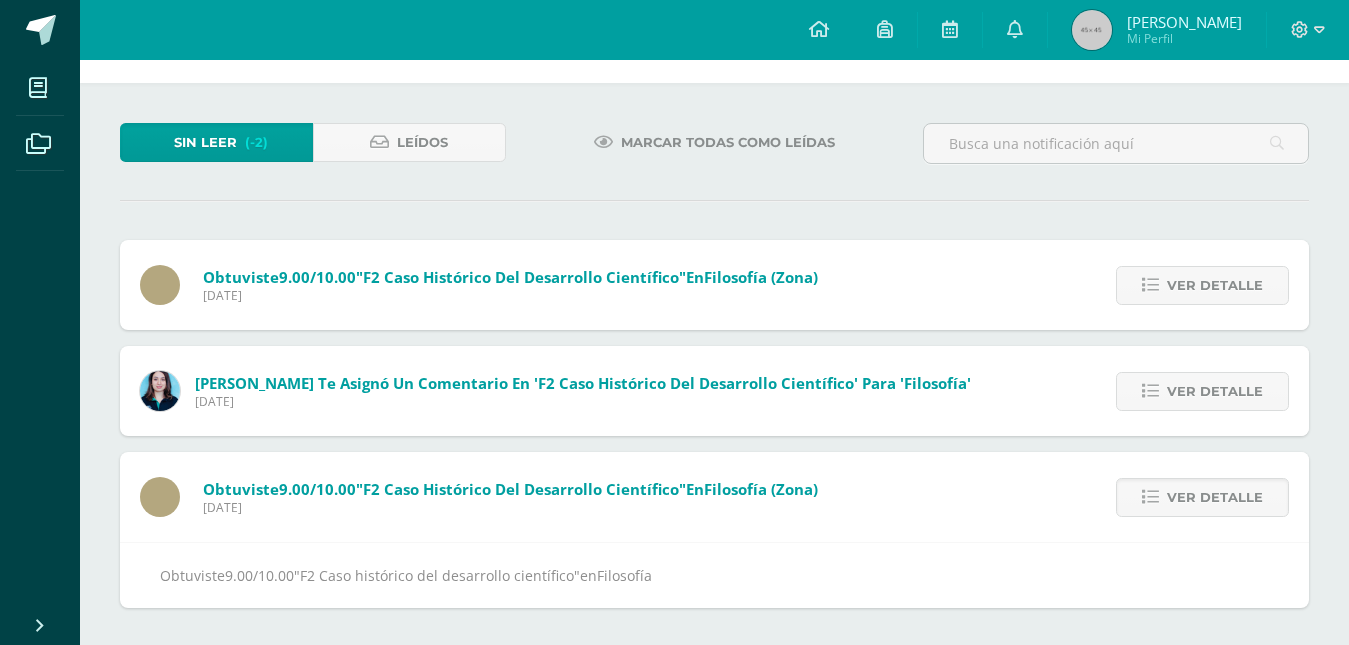 scroll, scrollTop: 71, scrollLeft: 0, axis: vertical 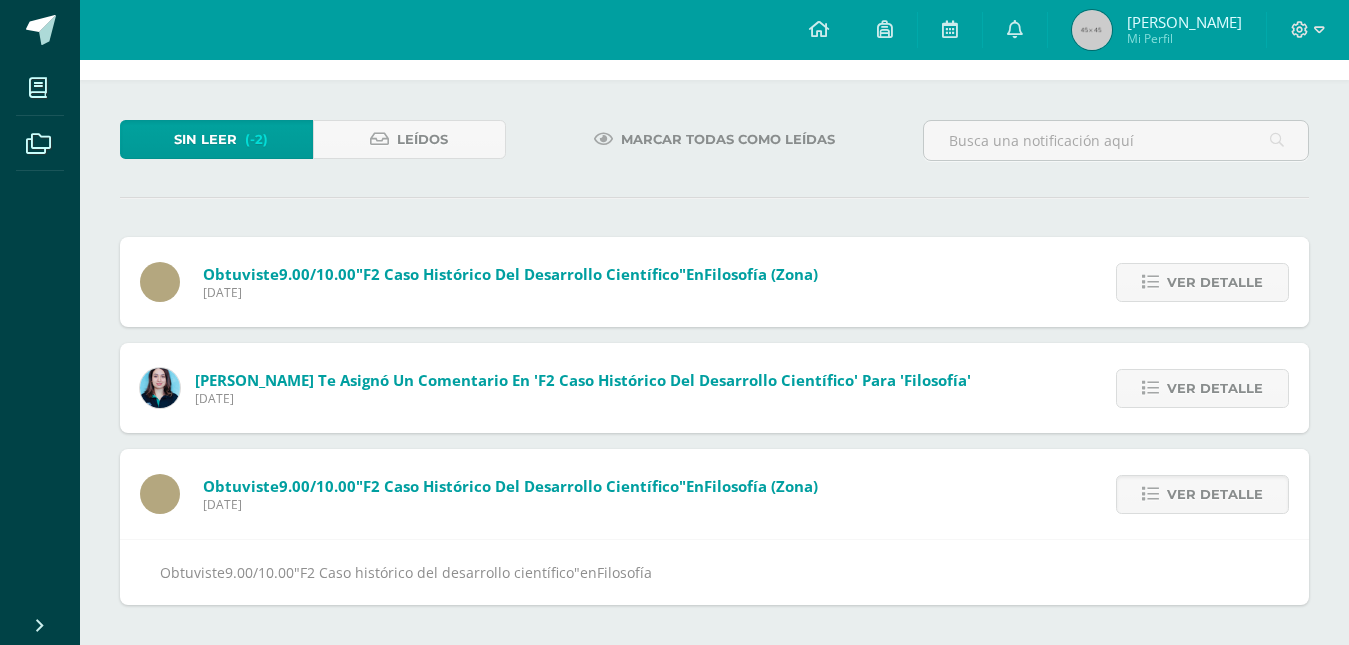 click on "Ver detalle" at bounding box center (1197, 494) 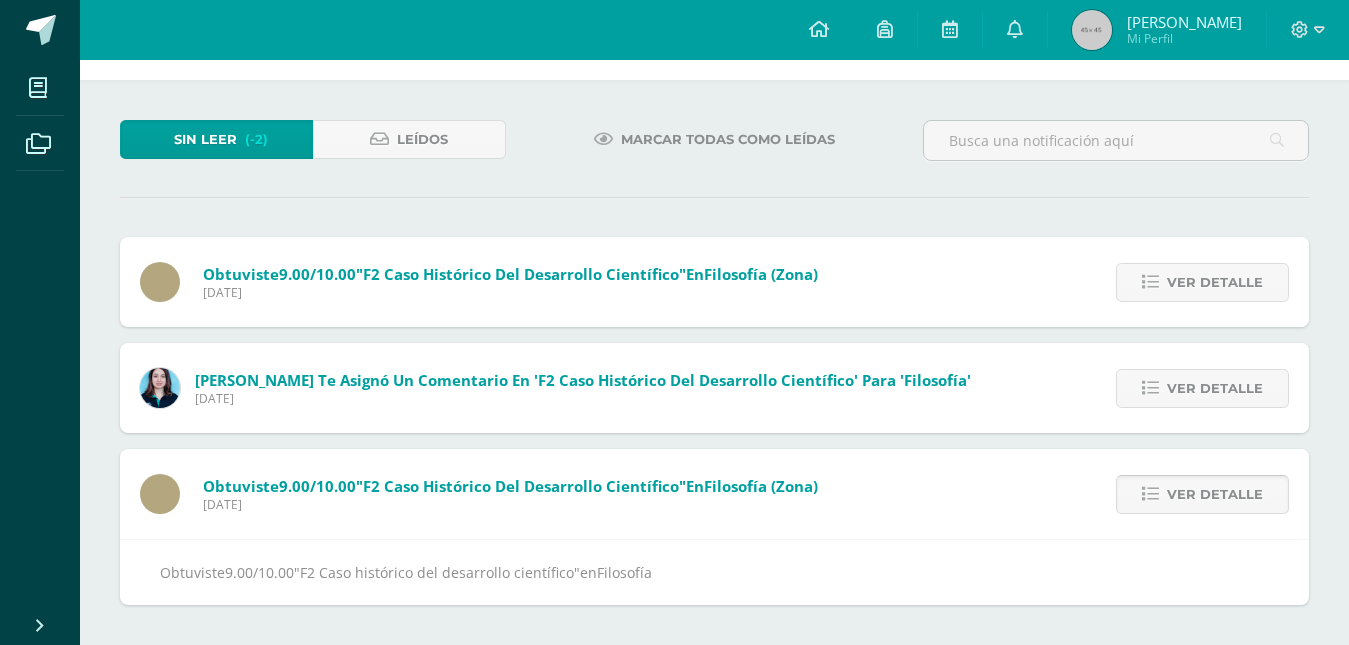 click on "Ver detalle" at bounding box center [1215, 494] 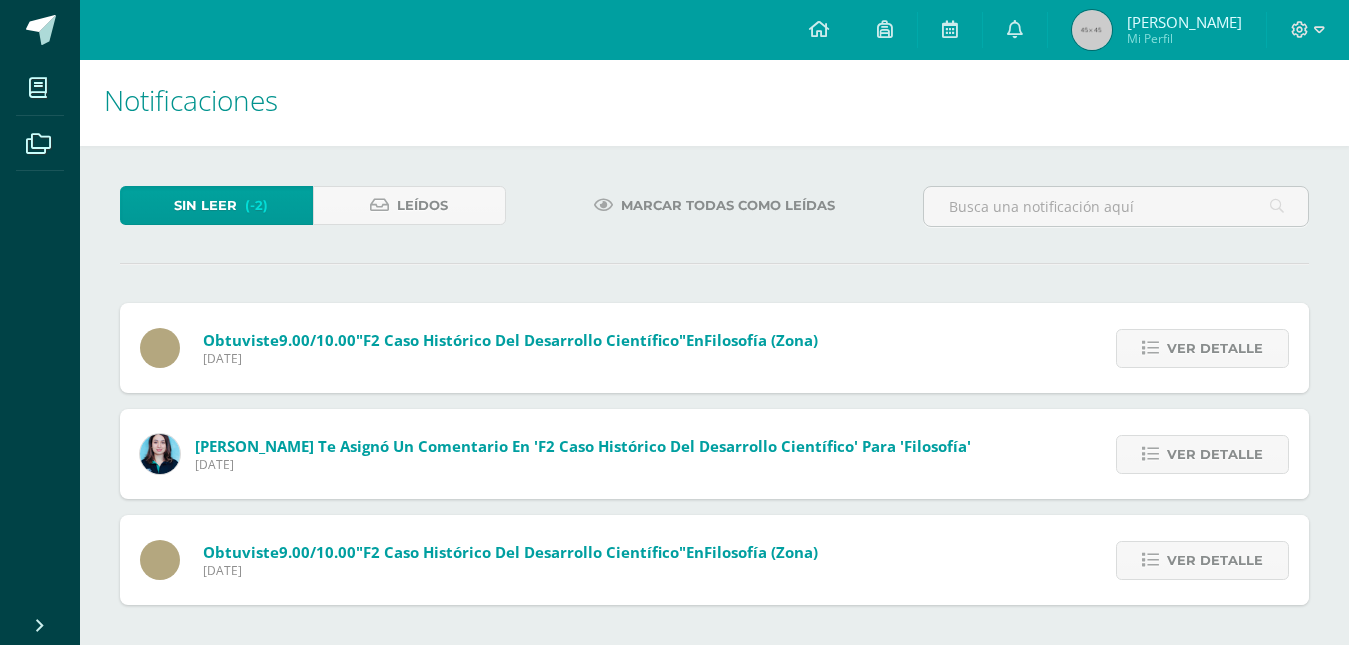 scroll, scrollTop: 0, scrollLeft: 0, axis: both 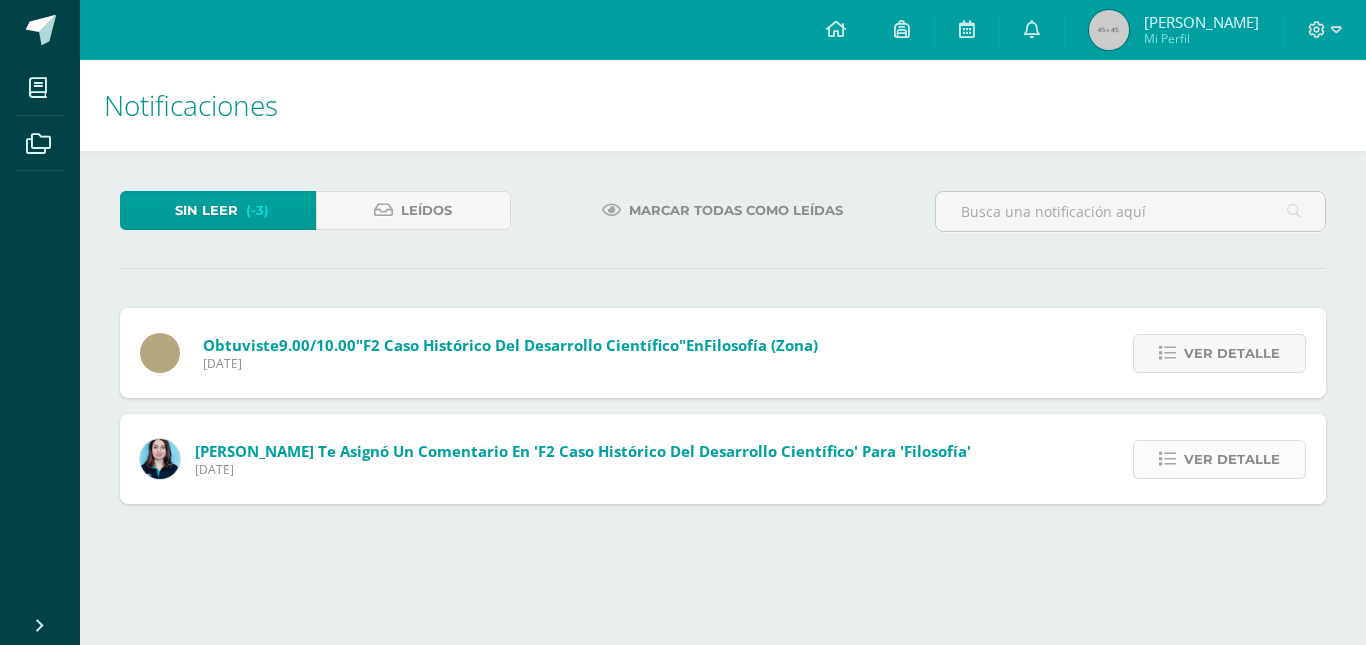 click on "Ver detalle" at bounding box center [1219, 459] 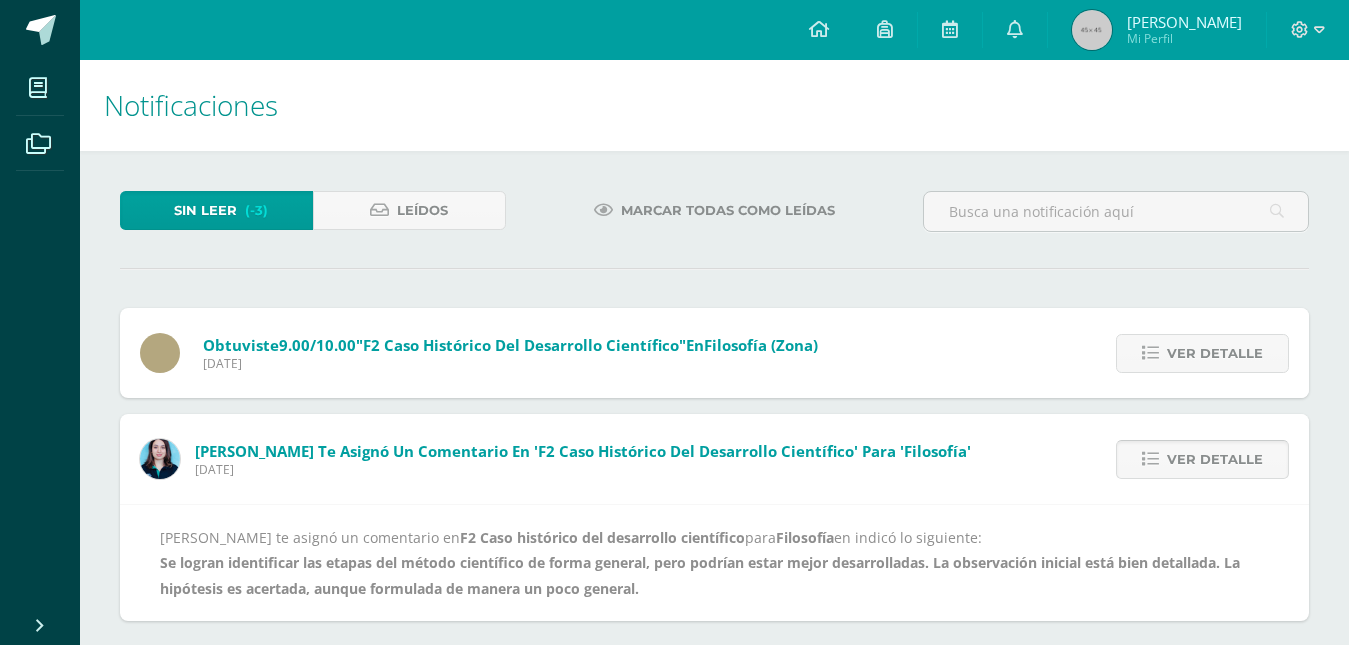 click on "Ver detalle" at bounding box center (1202, 459) 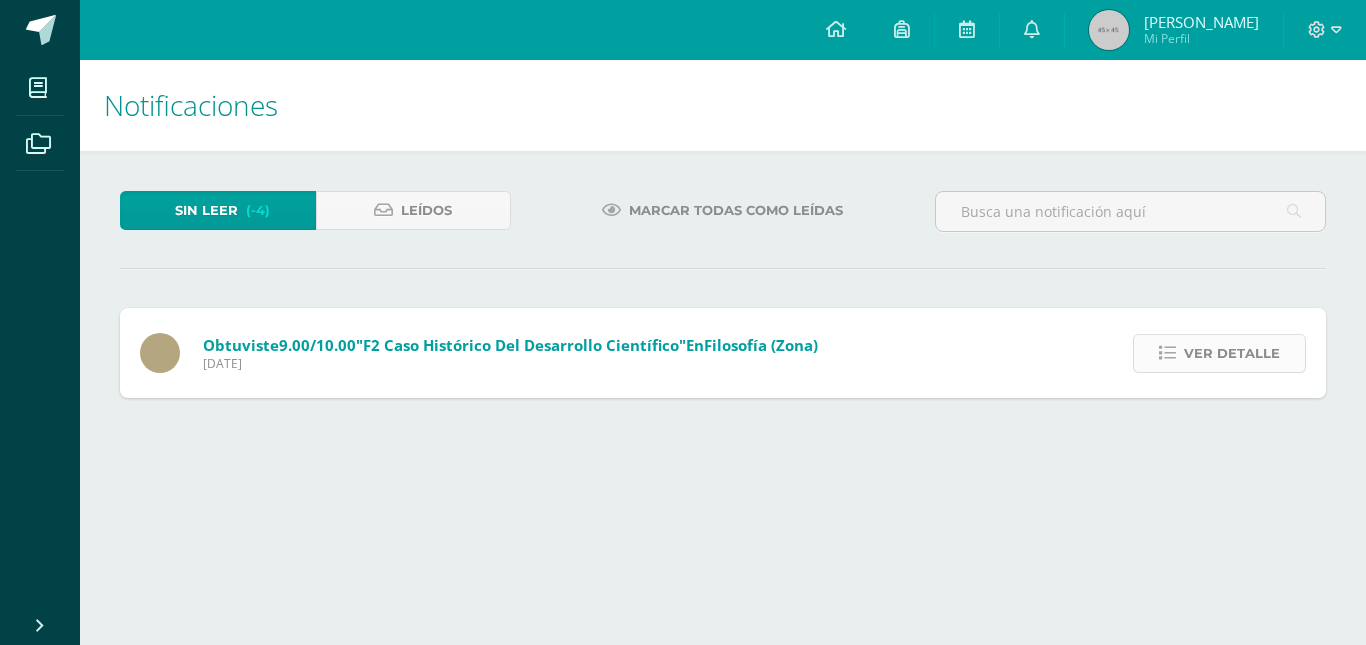 click on "Ver detalle" at bounding box center (1219, 353) 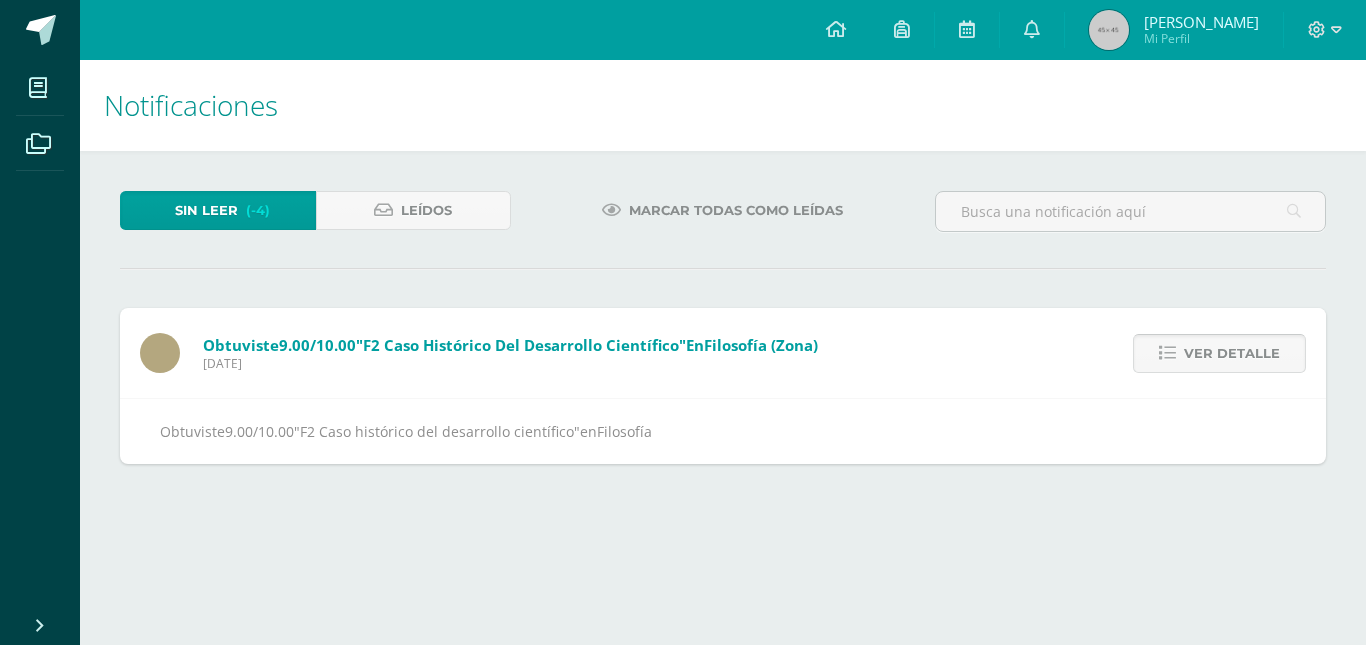 click on "Ver detalle" at bounding box center (1219, 353) 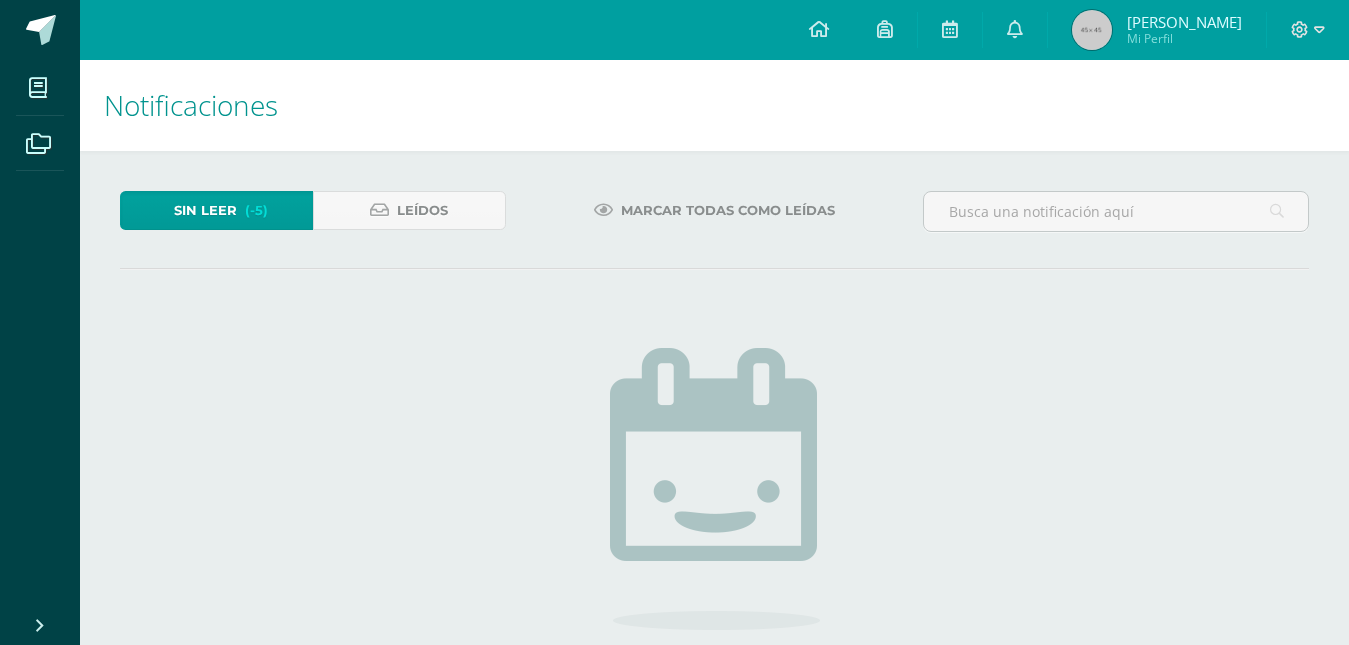click on "Sin leer (-5)" at bounding box center [216, 210] 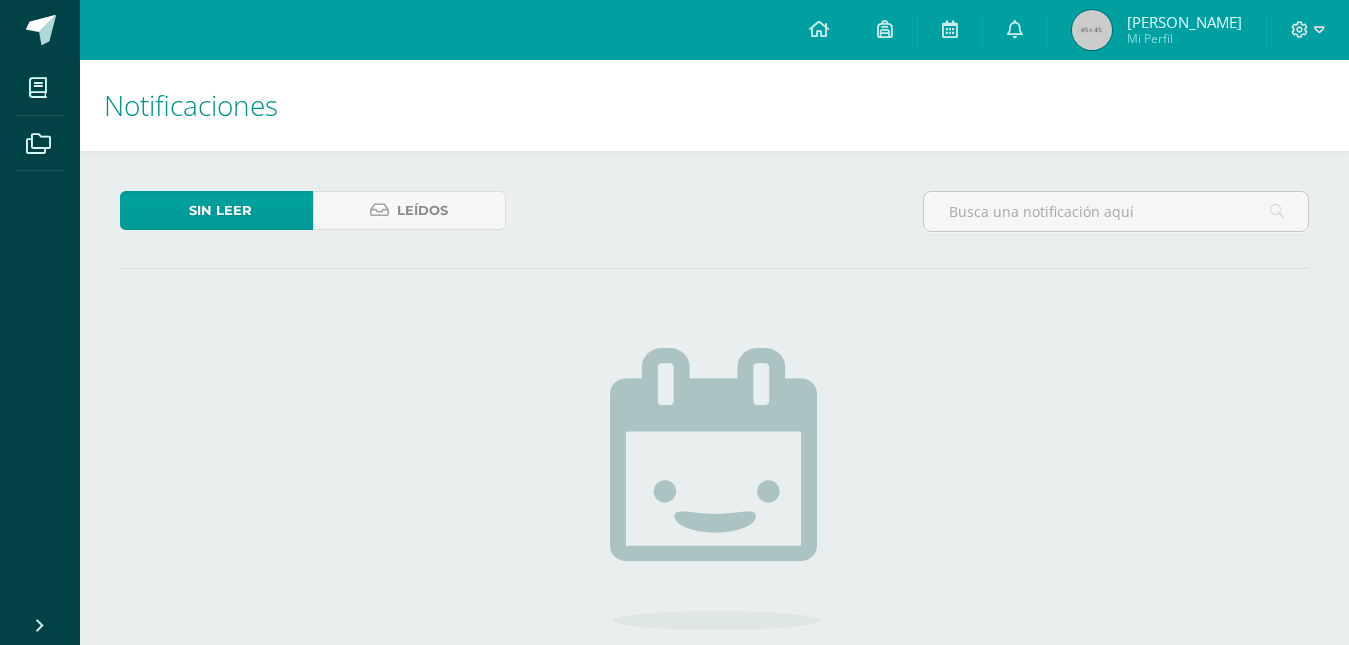 scroll, scrollTop: 0, scrollLeft: 0, axis: both 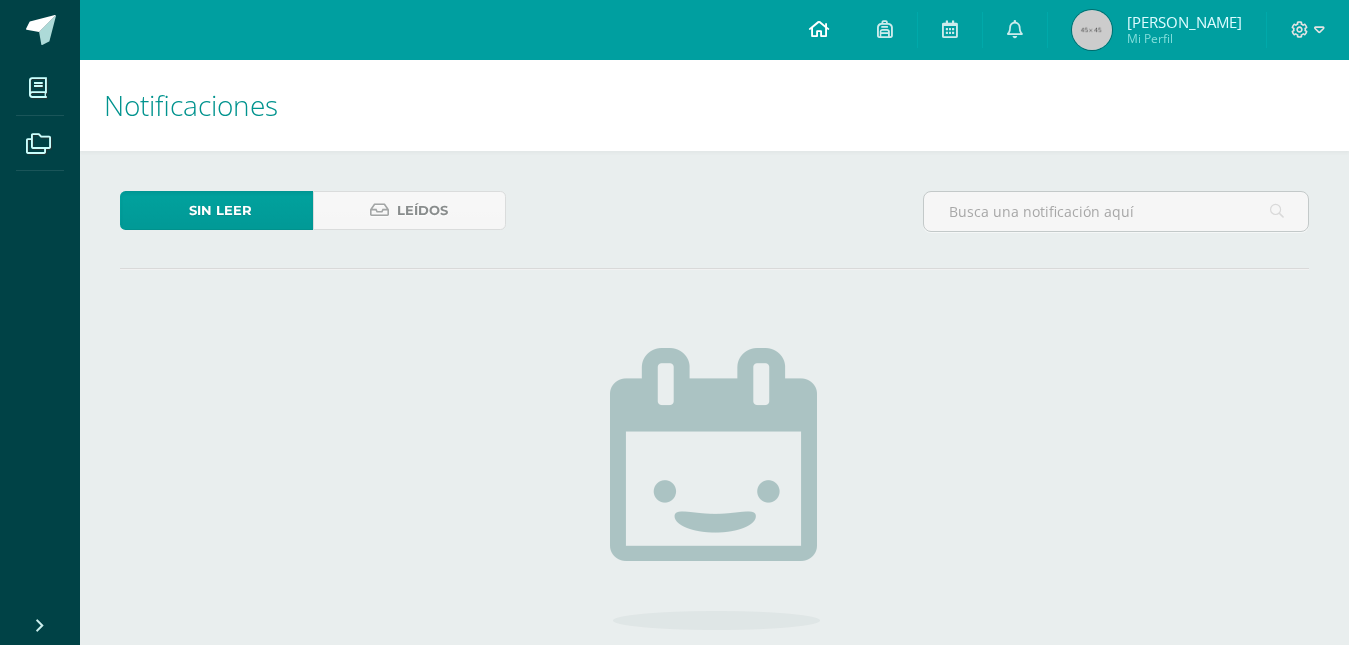 click at bounding box center [819, 29] 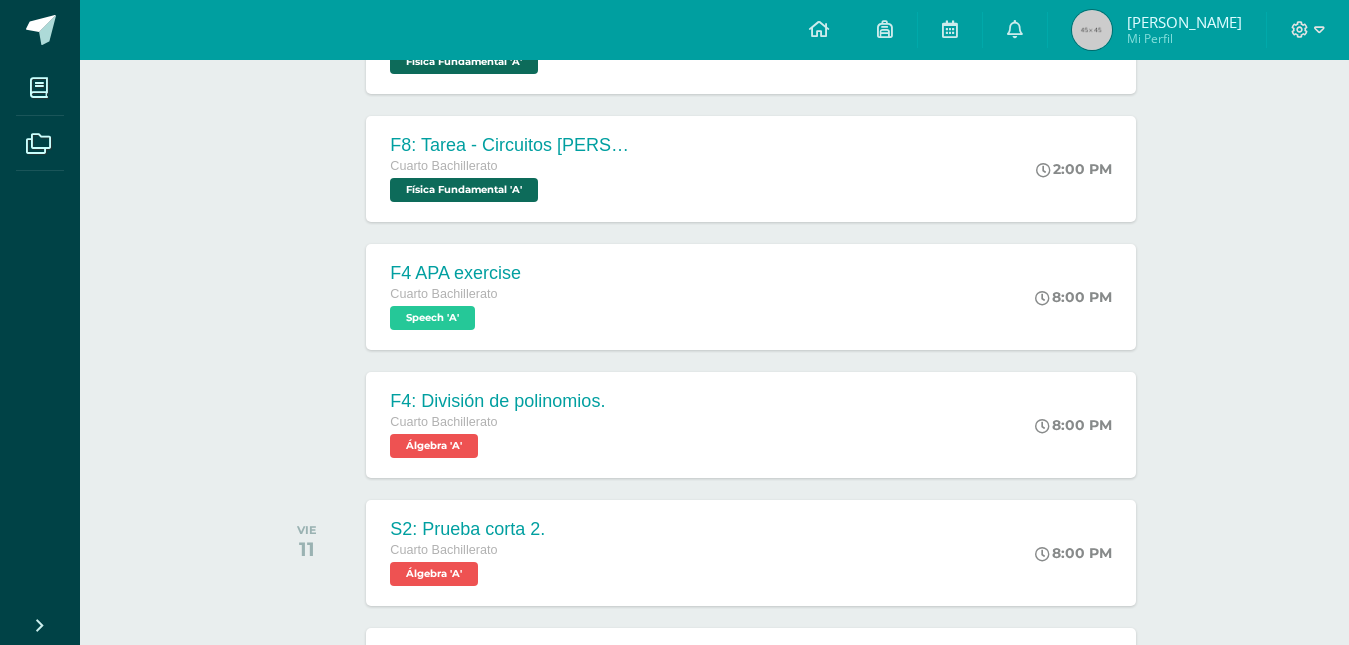 scroll, scrollTop: 492, scrollLeft: 0, axis: vertical 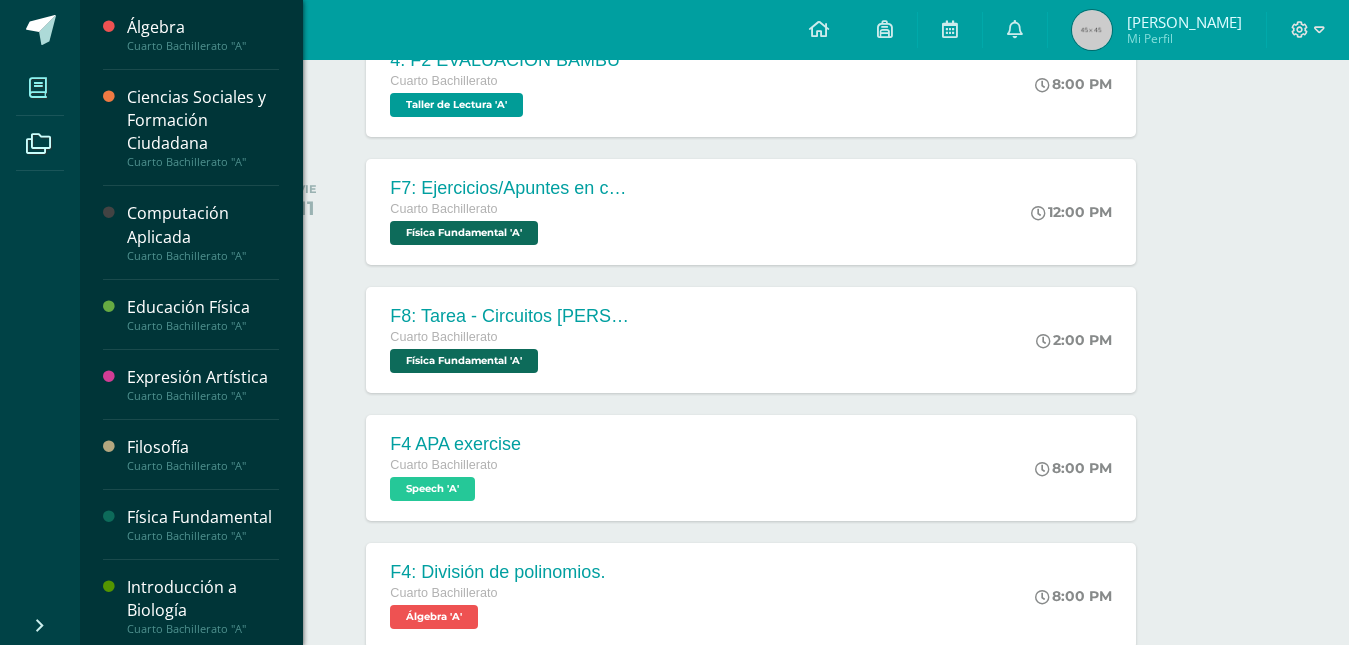 click at bounding box center (38, 88) 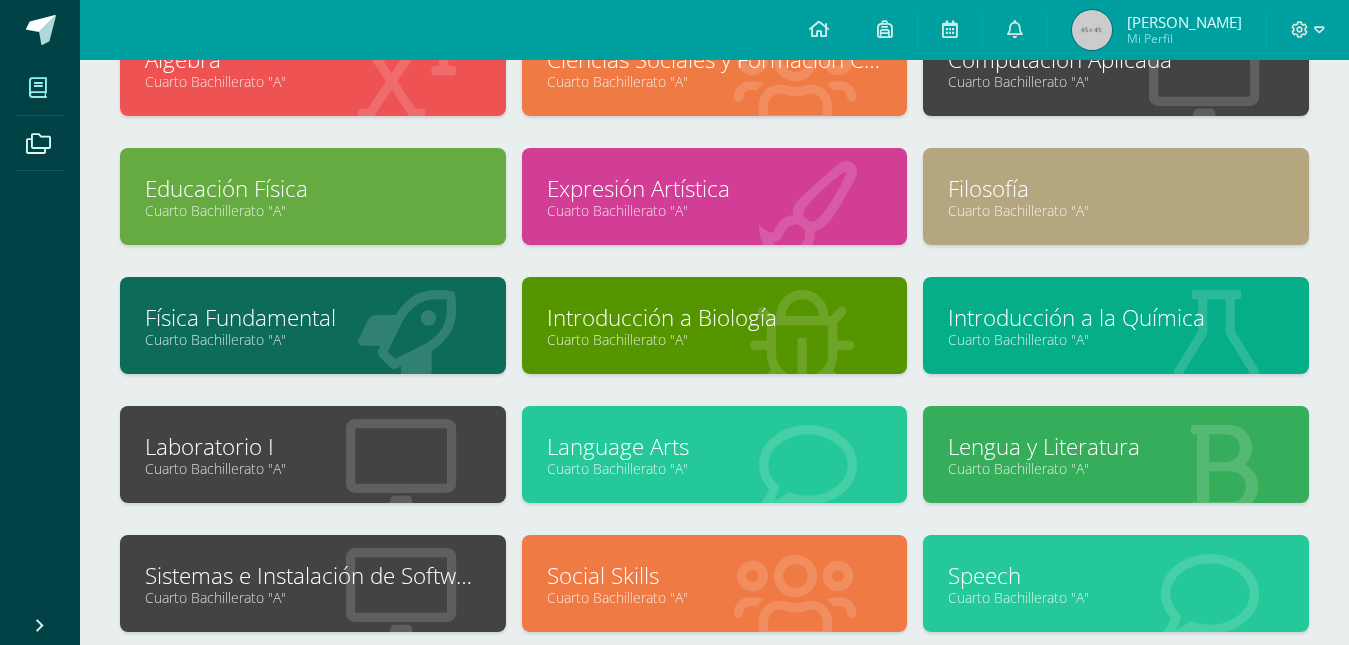 scroll, scrollTop: 307, scrollLeft: 0, axis: vertical 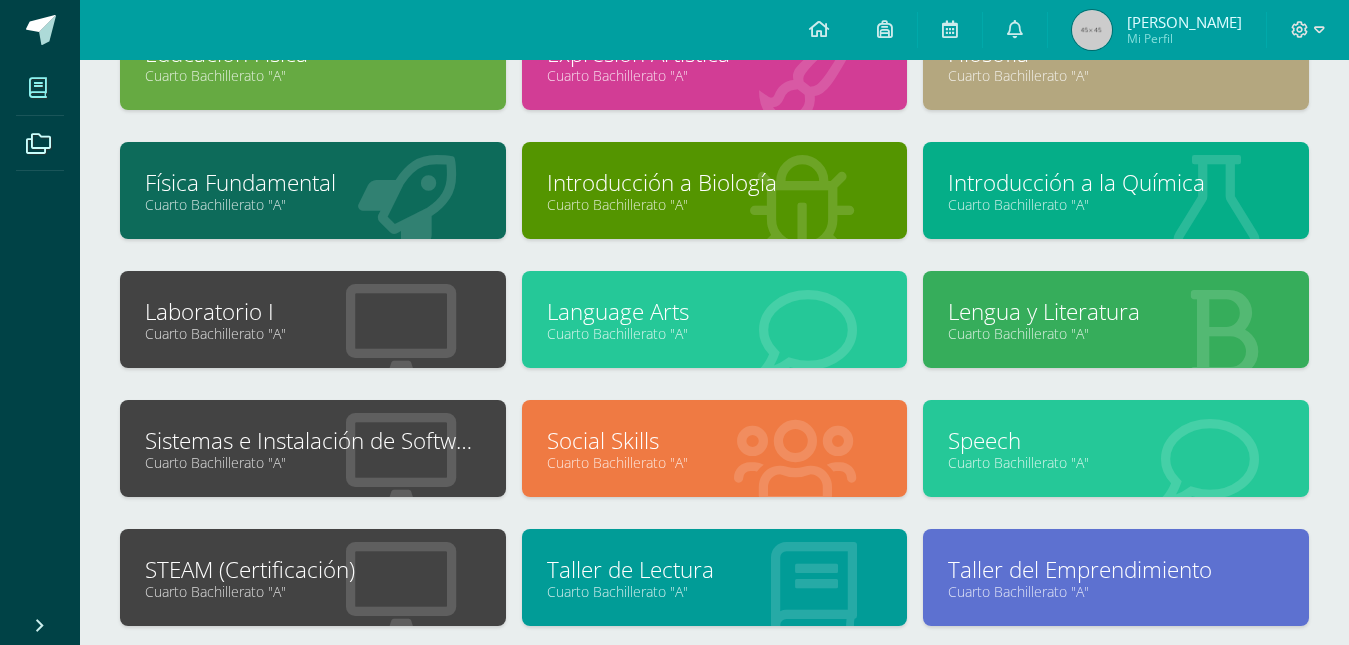 click on "Laboratorio I" at bounding box center (313, 311) 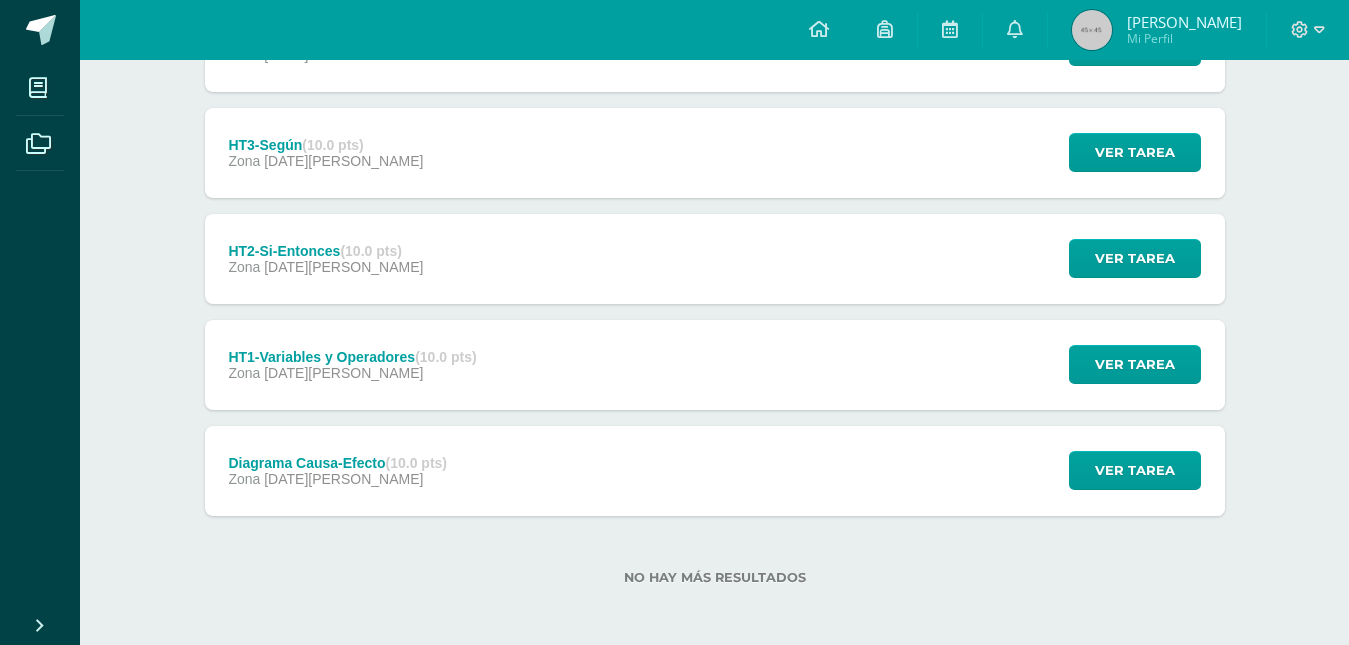 scroll, scrollTop: 0, scrollLeft: 0, axis: both 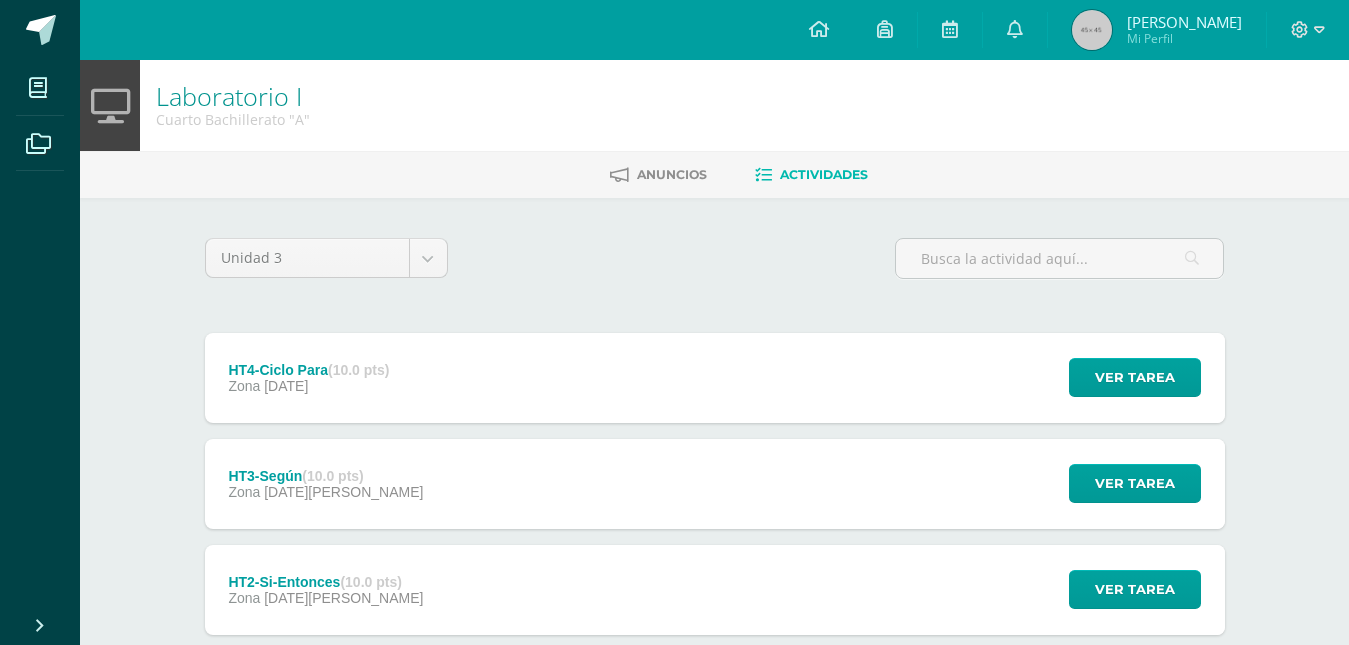 click on "Zona
[DATE]" at bounding box center (308, 386) 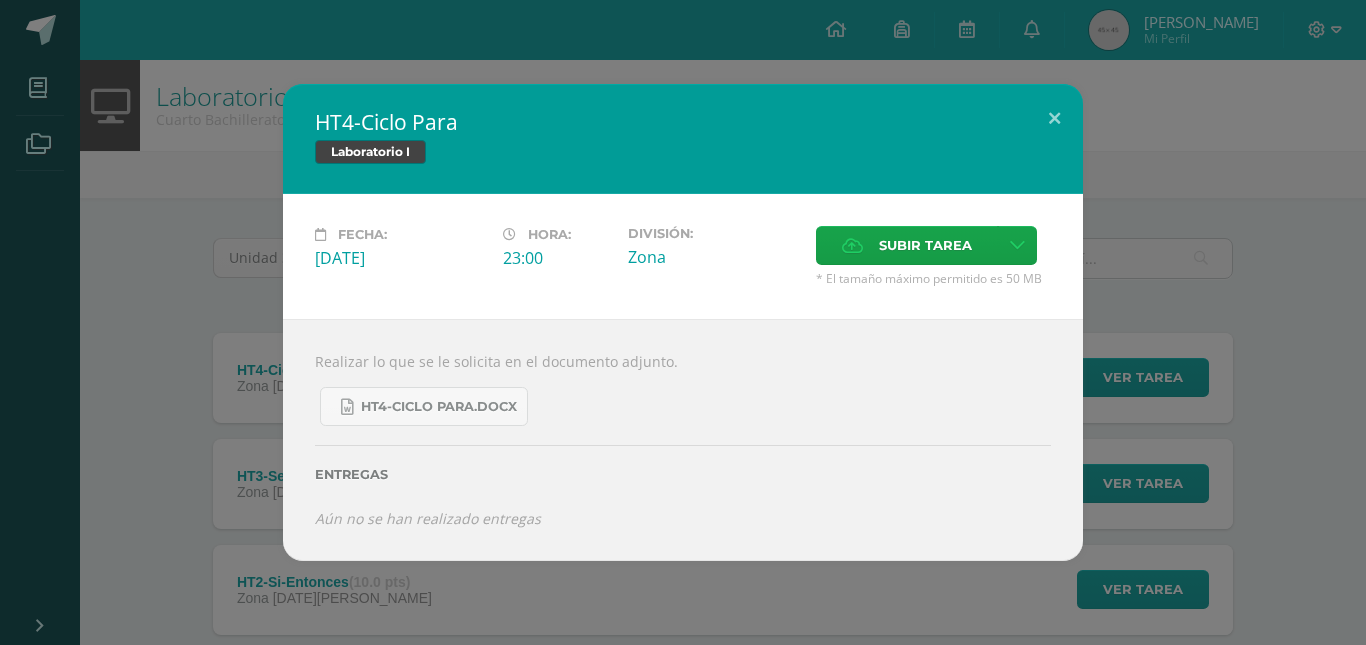 click on "HT4-Ciclo Para
Laboratorio I
Fecha:
[DATE][PERSON_NAME]:
23:00
División:
Zona
Aceptar" at bounding box center [683, 322] 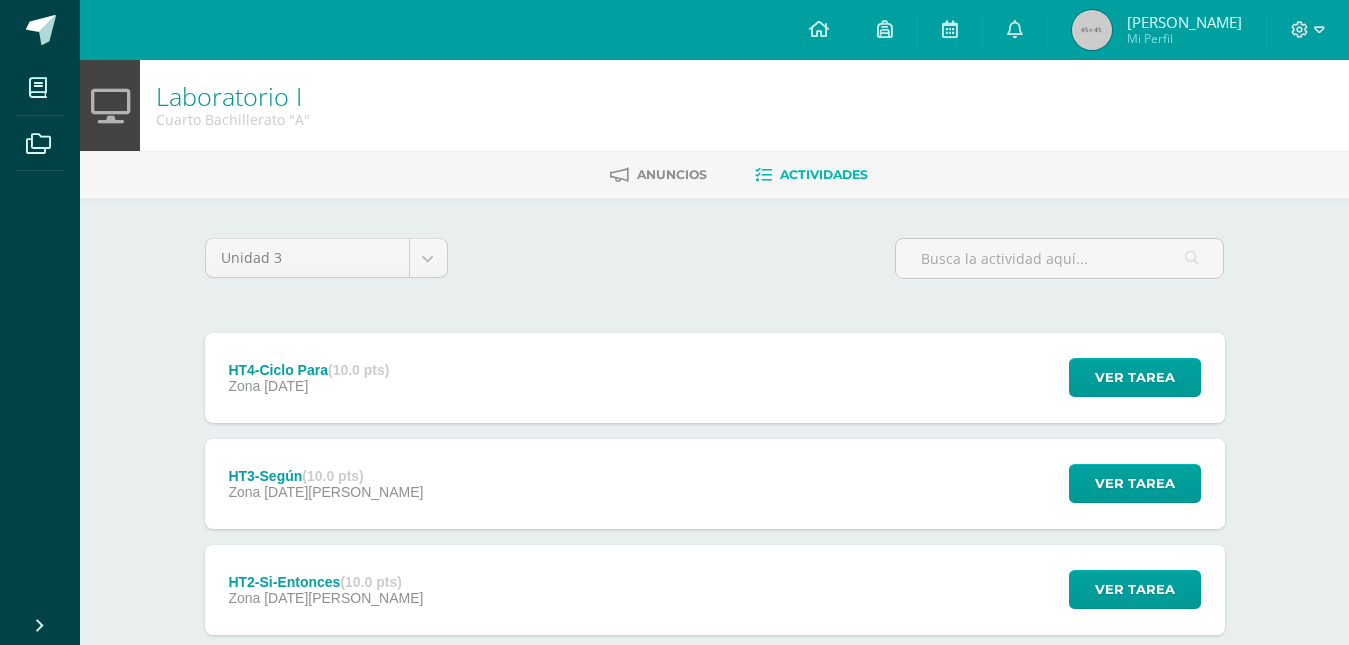 click on "HT3-Según  (10.0 pts)
Zona
[DATE][PERSON_NAME]" at bounding box center [326, 484] 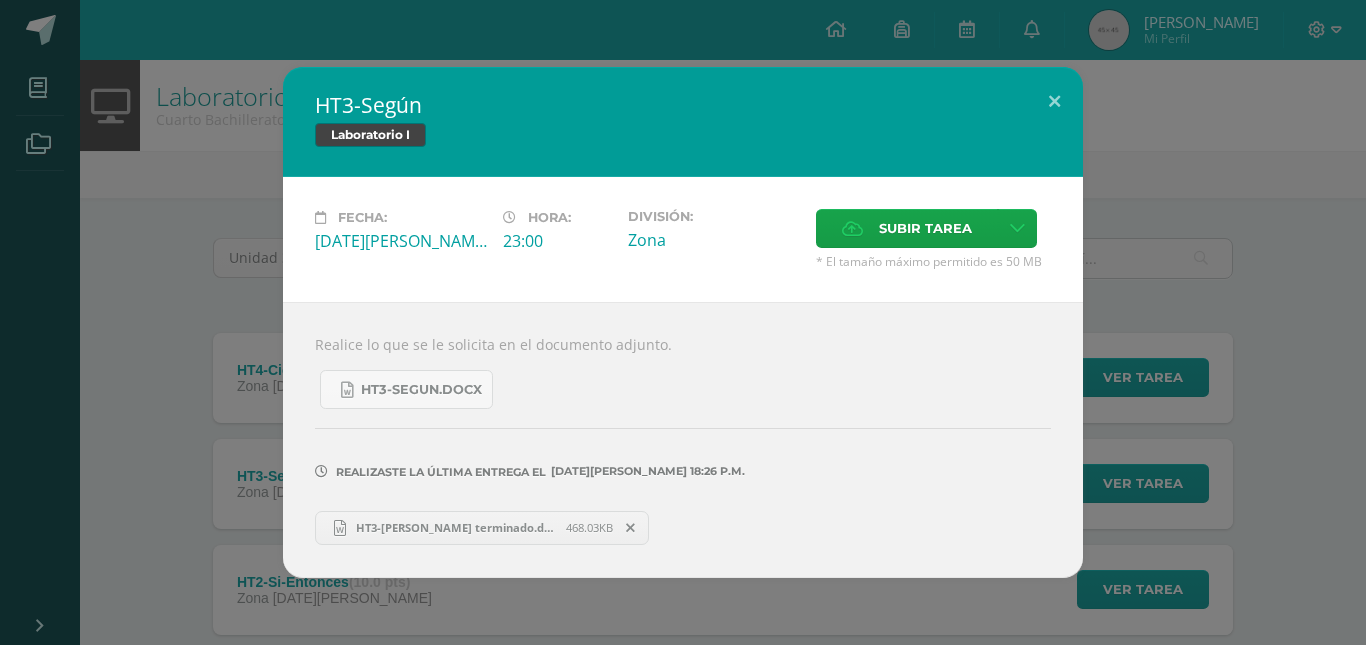 click on "HT3-Según
Laboratorio I
Fecha:
[DATE][PERSON_NAME]:
23:00
División:
Zona
Subir tarea" at bounding box center [683, 322] 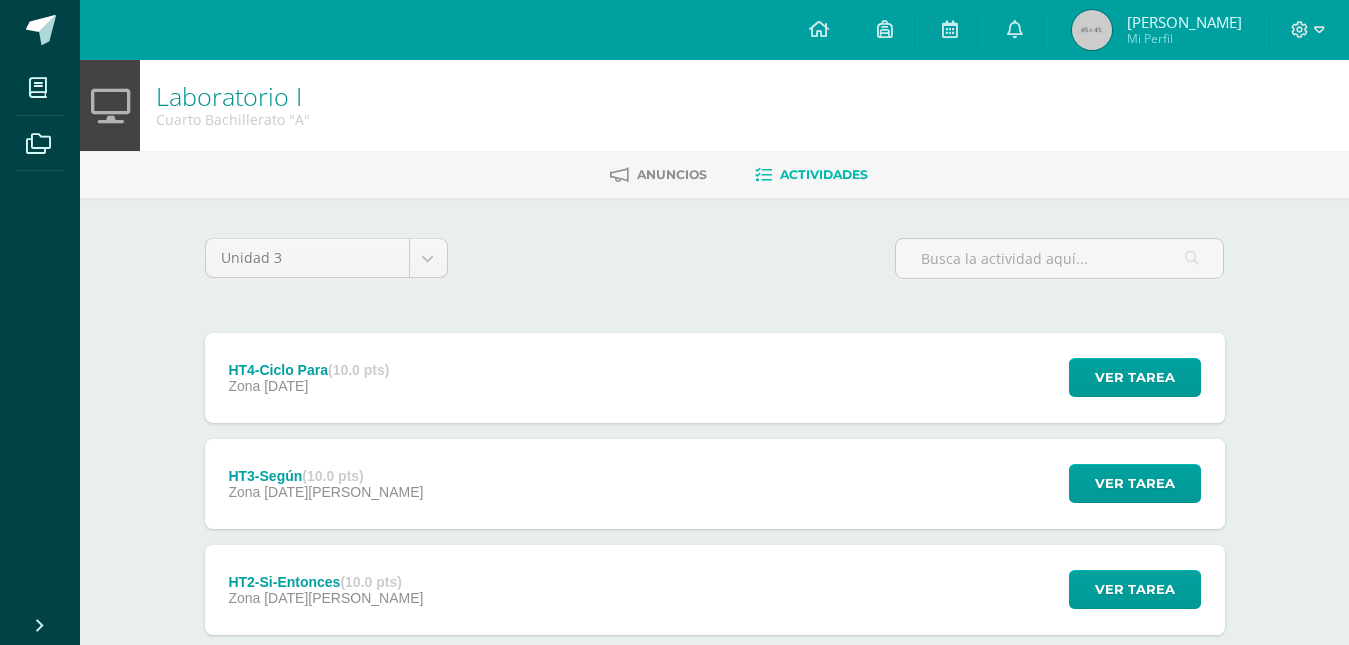 click on "HT4-Ciclo Para  (10.0 pts)
Zona
[DATE]
Ver tarea
HT4-Ciclo Para
Laboratorio I
Fecha:
[DATE][PERSON_NAME]:" at bounding box center [715, 378] 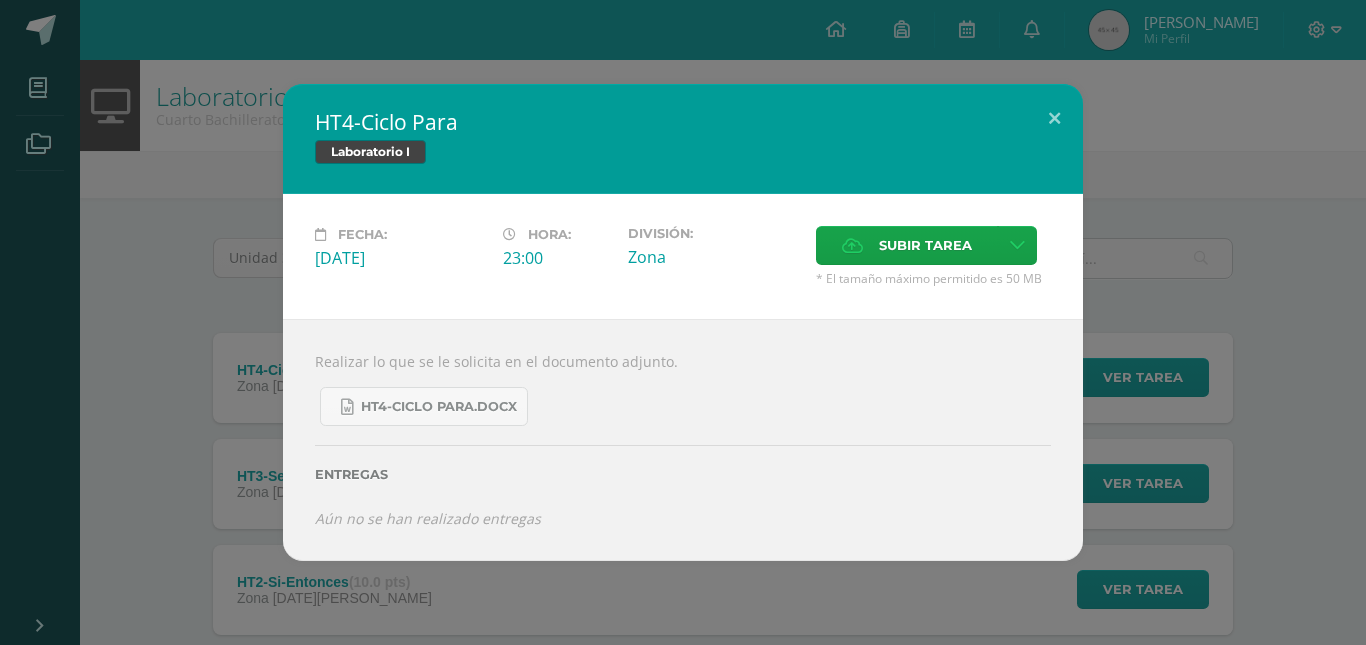 click on "HT4-Ciclo Para
Laboratorio I
Fecha:
[DATE][PERSON_NAME]:
23:00
División:
Zona
Aceptar" at bounding box center (683, 322) 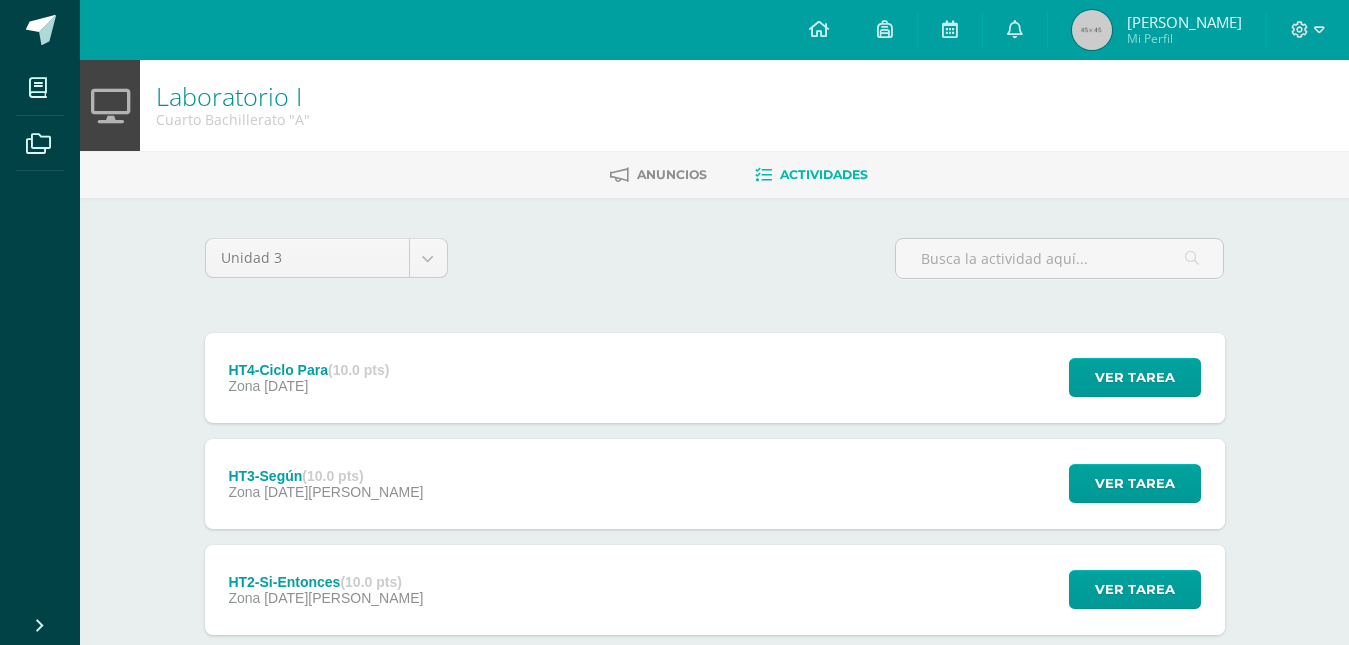 click on "HT4-Ciclo Para  (10.0 pts)
Zona
[DATE]
Ver tarea
HT4-Ciclo Para
Laboratorio I
Fecha:
[DATE][PERSON_NAME]:" at bounding box center [715, 378] 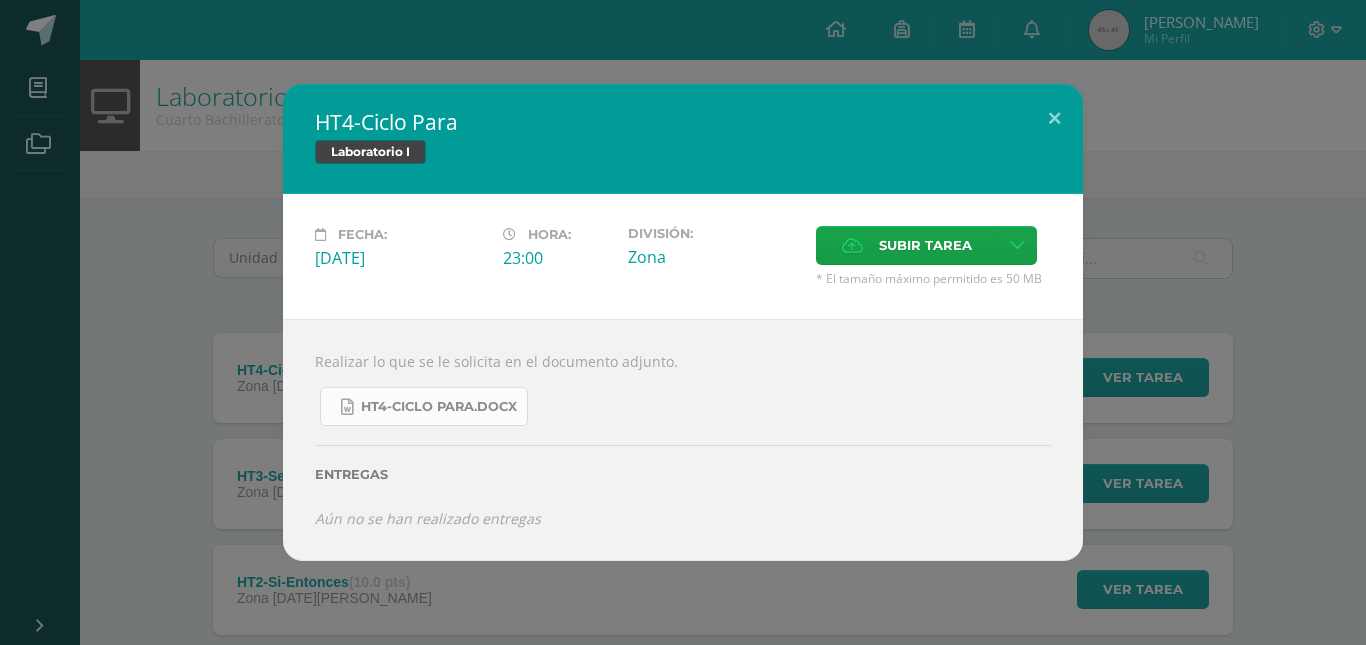 click on "HT4-Ciclo Para.docx" at bounding box center (439, 407) 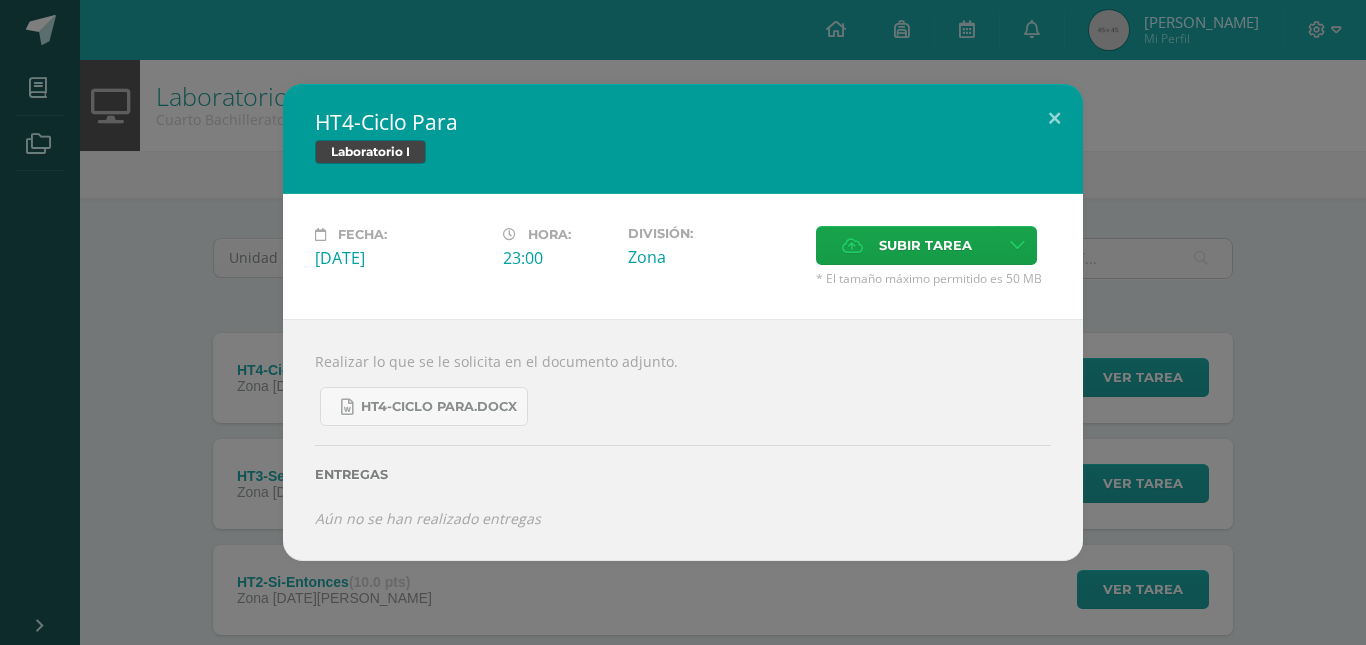 click on "HT4-Ciclo Para
Laboratorio I
Fecha:
[DATE][PERSON_NAME]:
23:00
División:
Zona
Aceptar" at bounding box center [683, 322] 